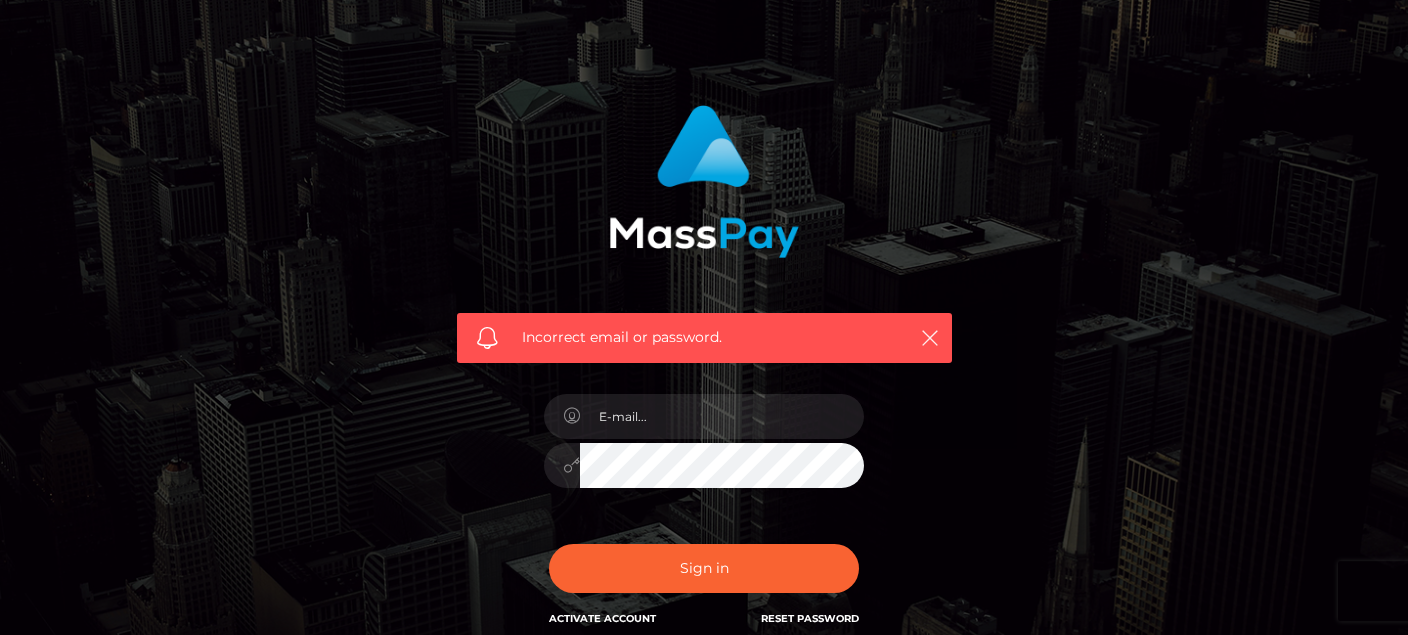 scroll, scrollTop: 0, scrollLeft: 0, axis: both 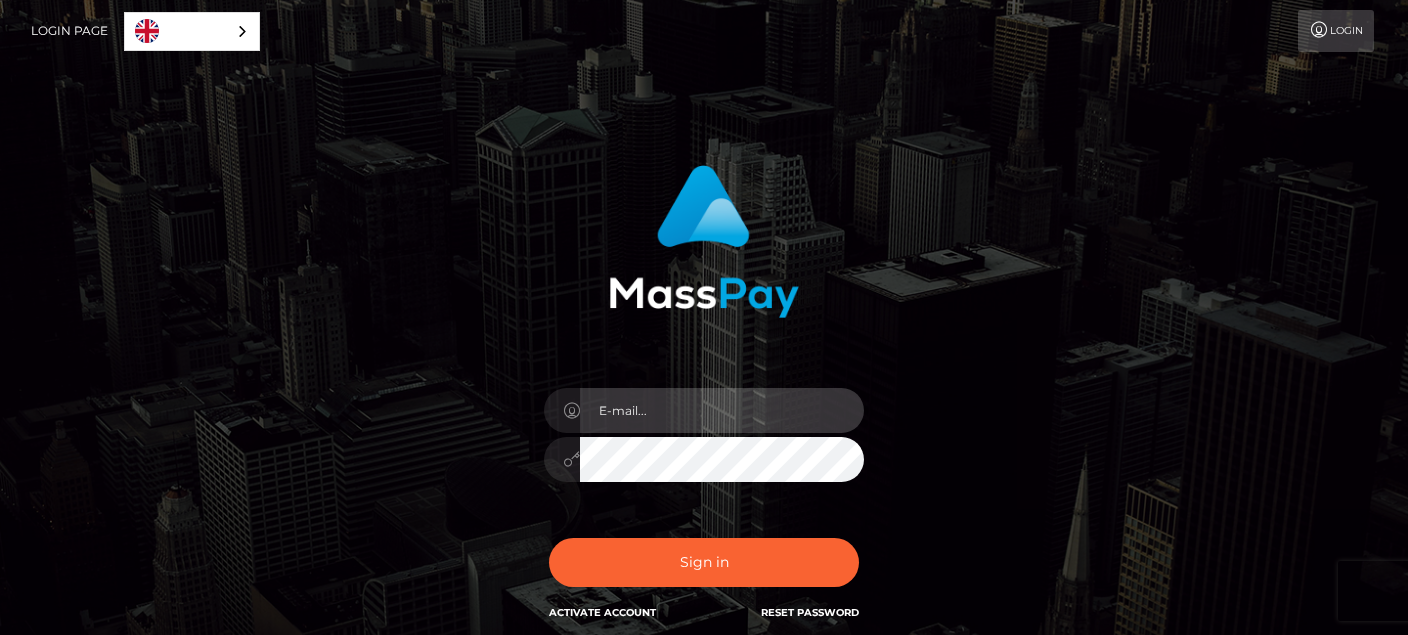 click at bounding box center [722, 410] 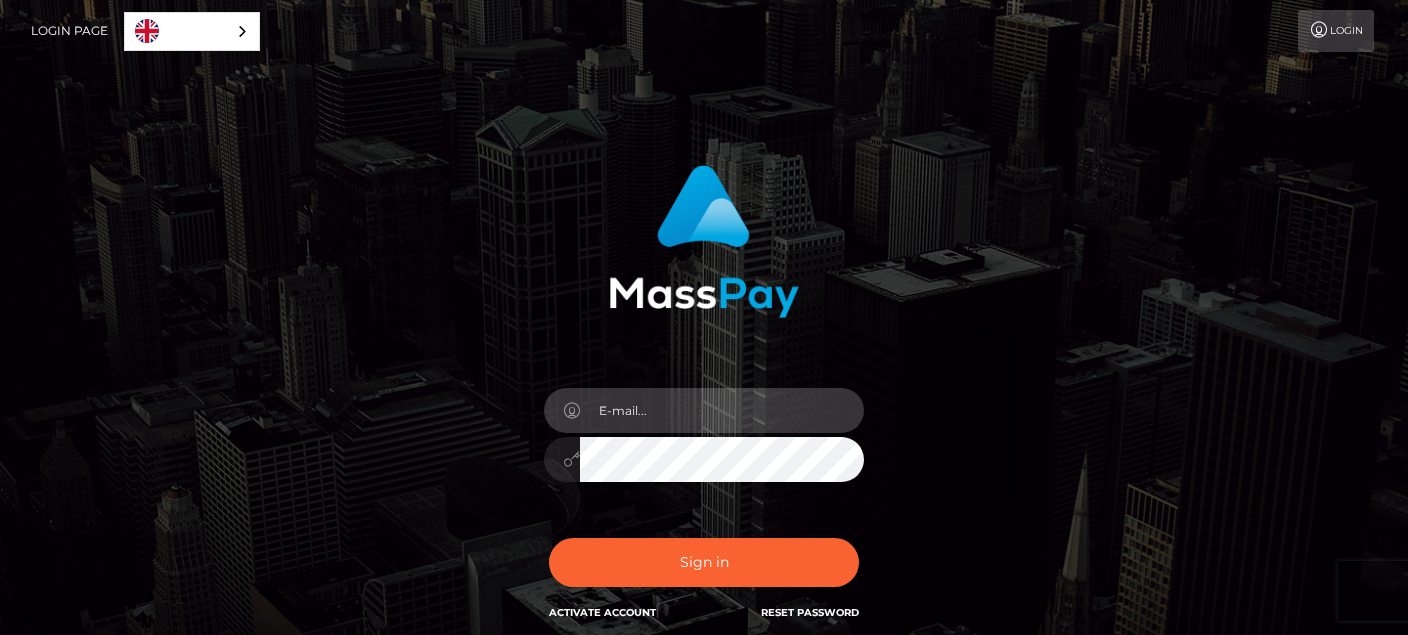 paste on "[External] financial assistance" 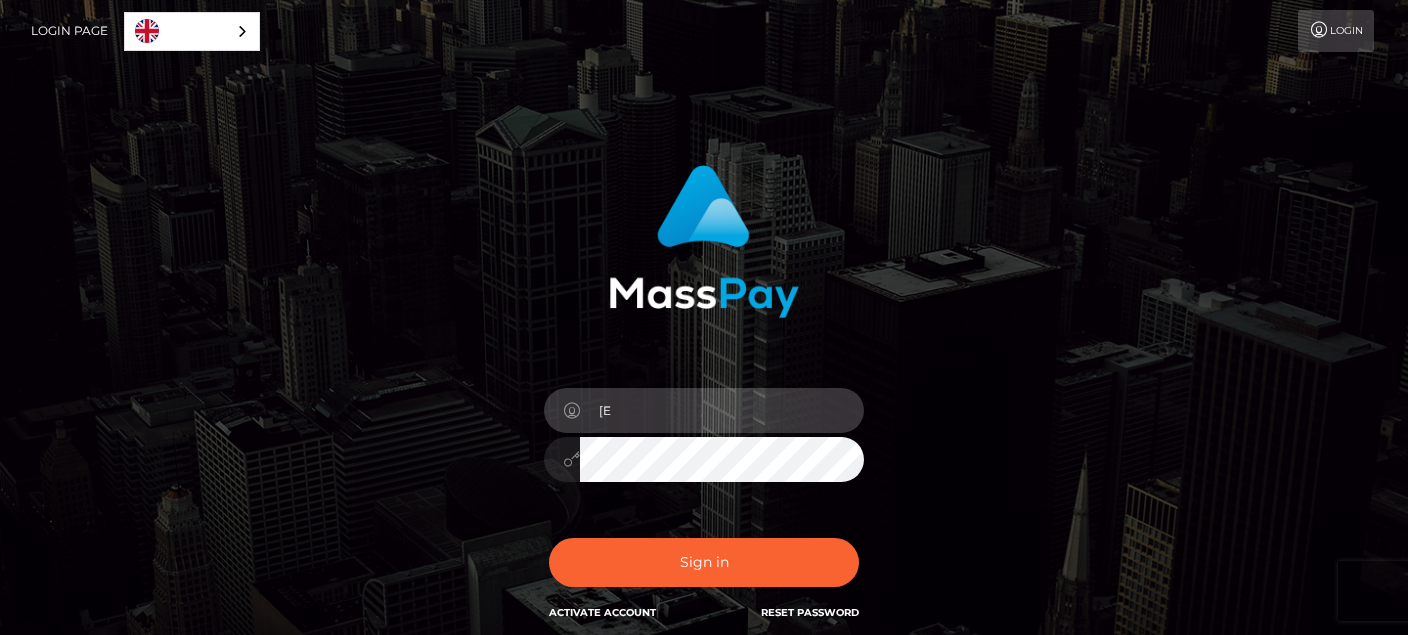 type on "[" 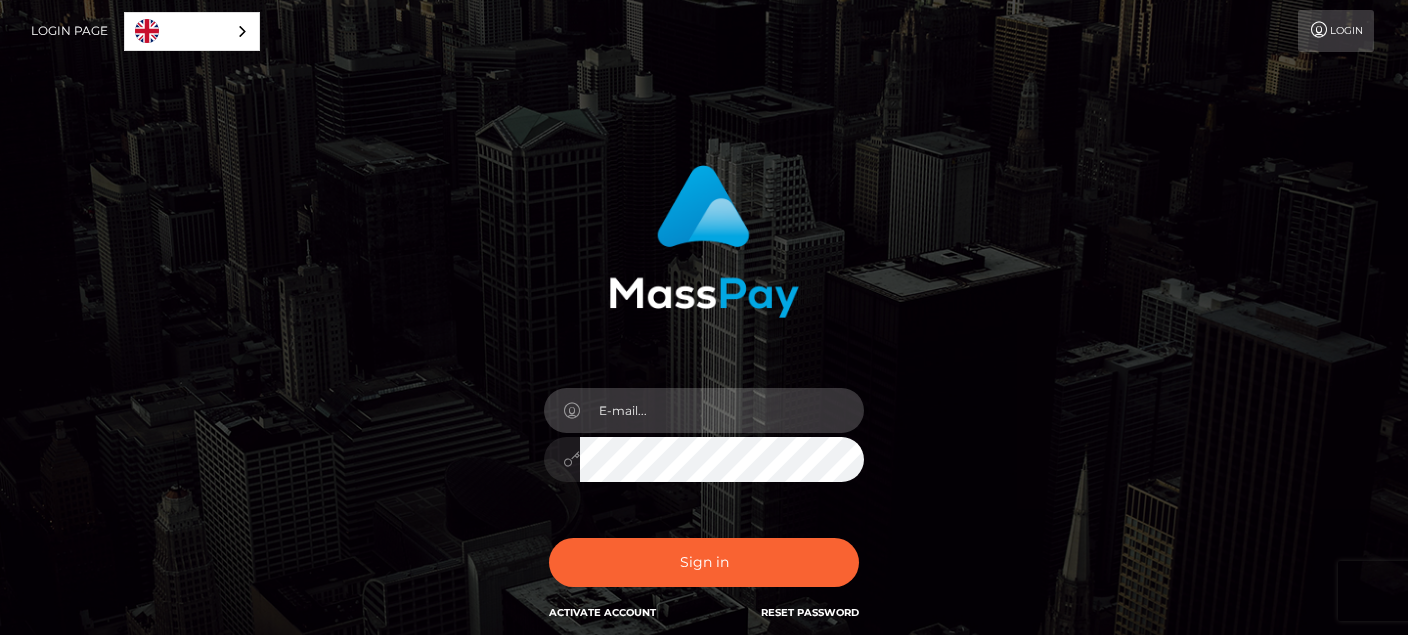 click at bounding box center [722, 410] 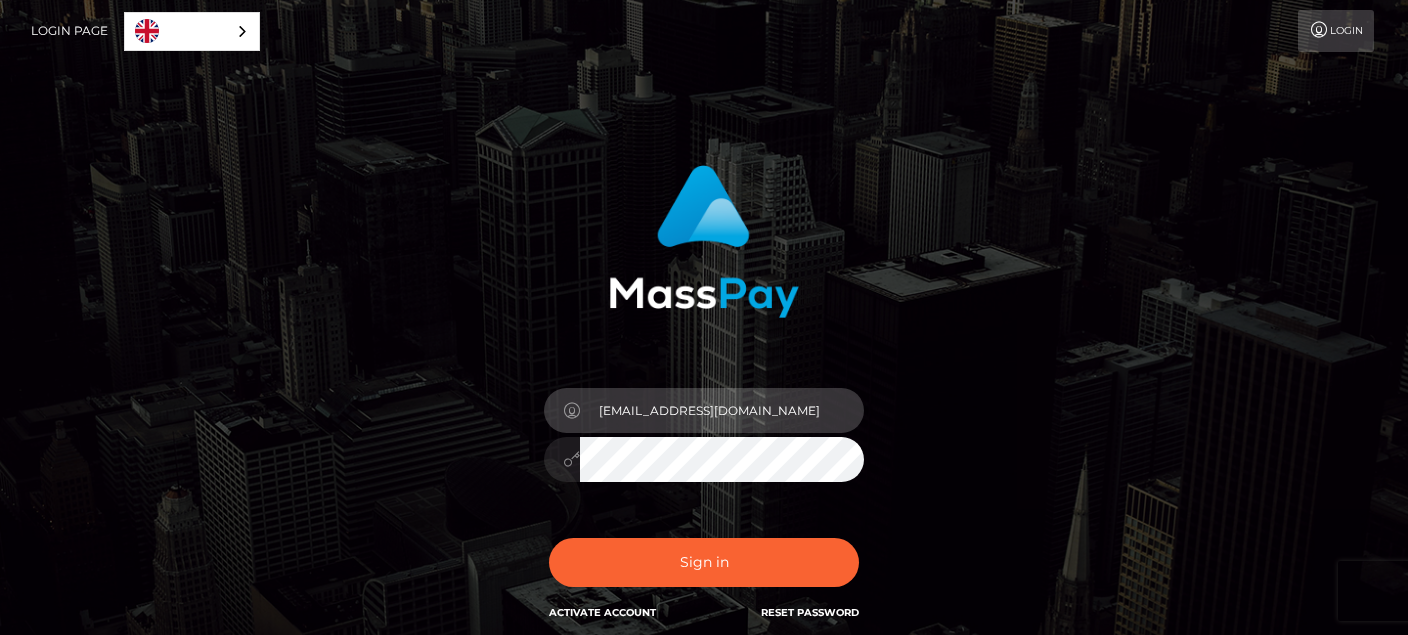 click on "acappsteamleader@gmail.com" at bounding box center (722, 410) 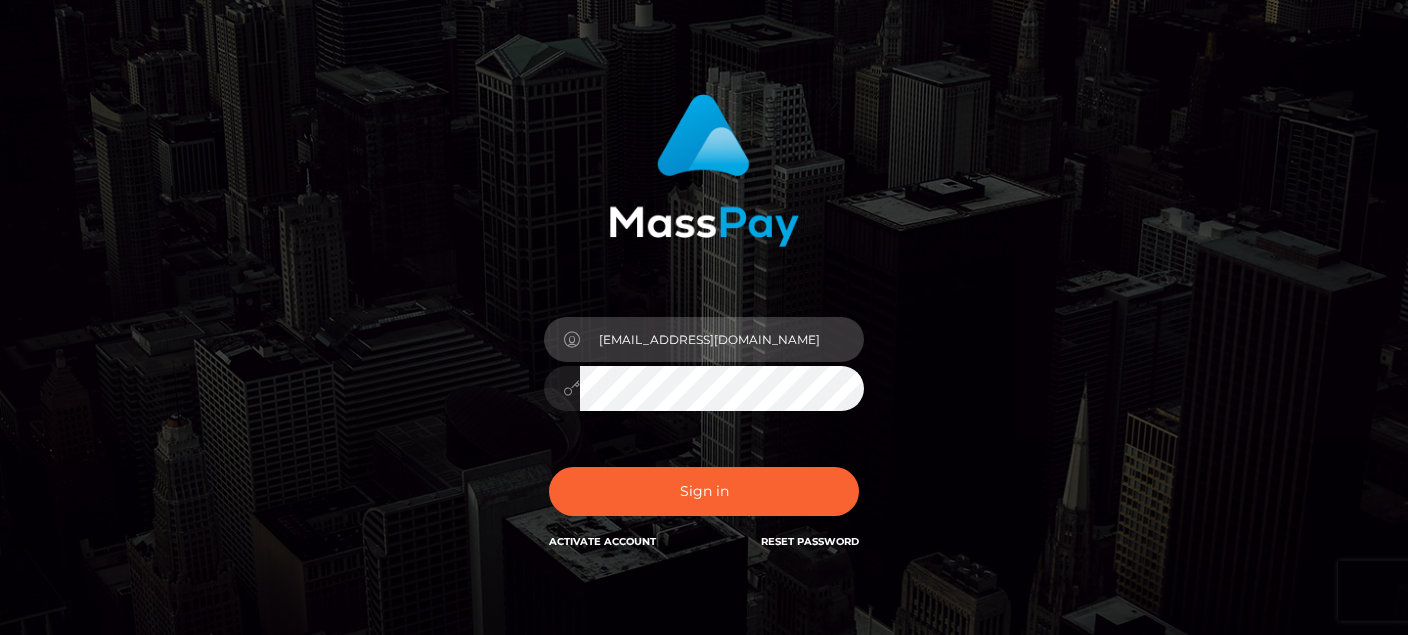 scroll, scrollTop: 105, scrollLeft: 0, axis: vertical 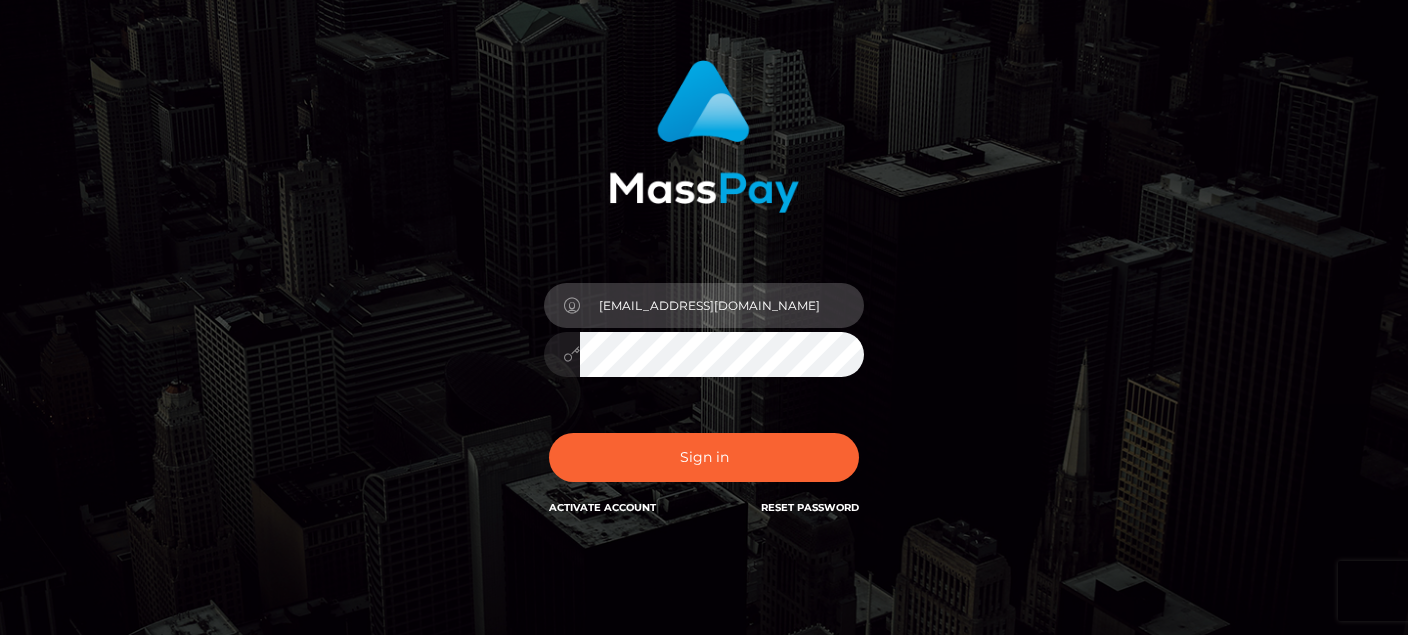 type on "acappsteamleader@gmail.com" 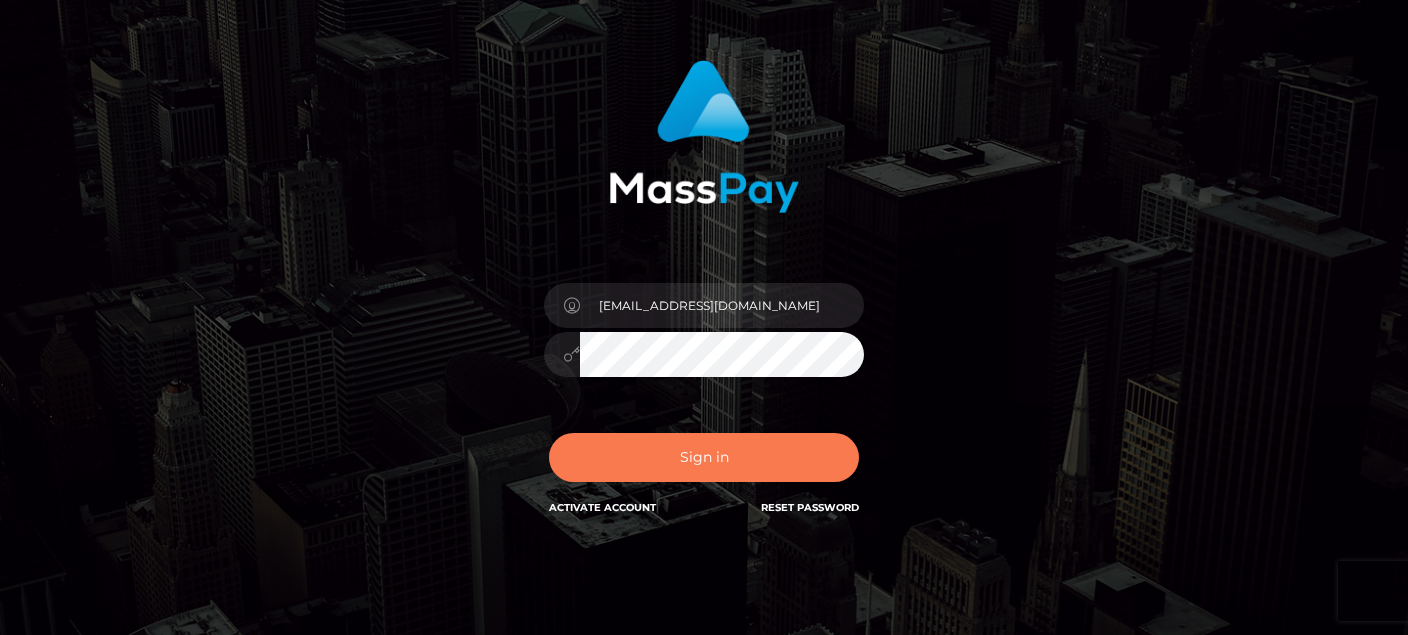 click on "Sign in" at bounding box center [704, 457] 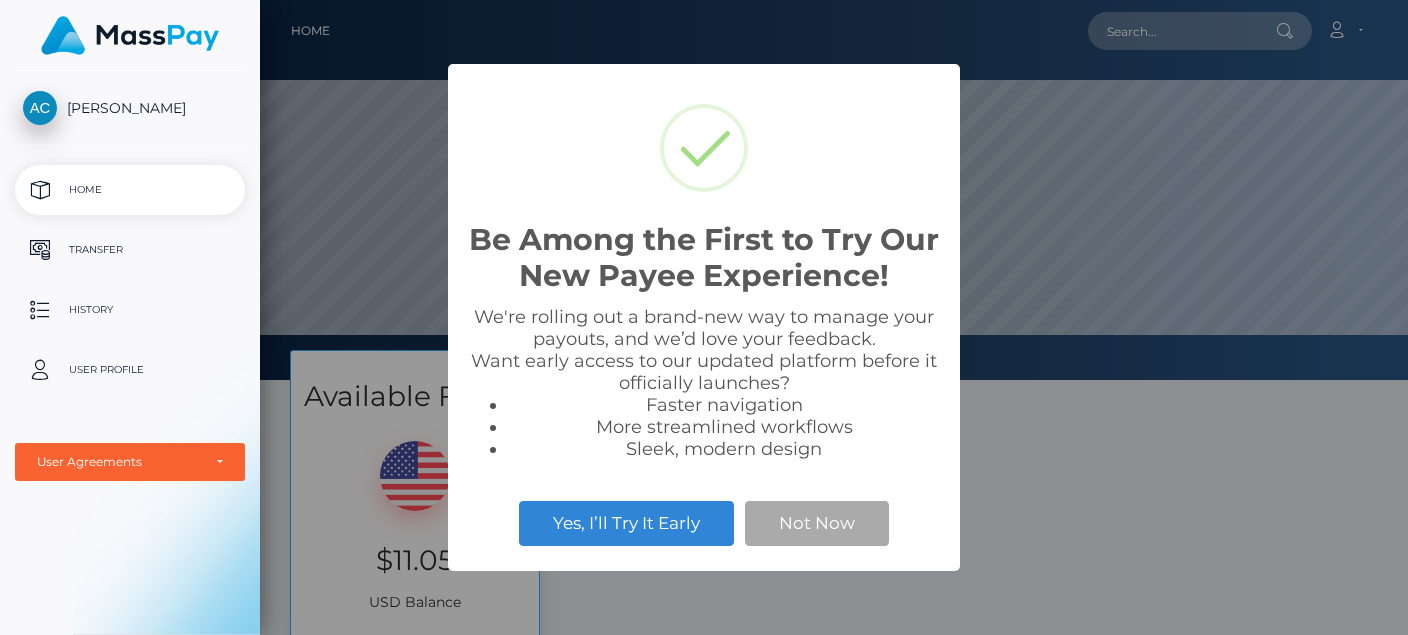 scroll, scrollTop: 0, scrollLeft: 0, axis: both 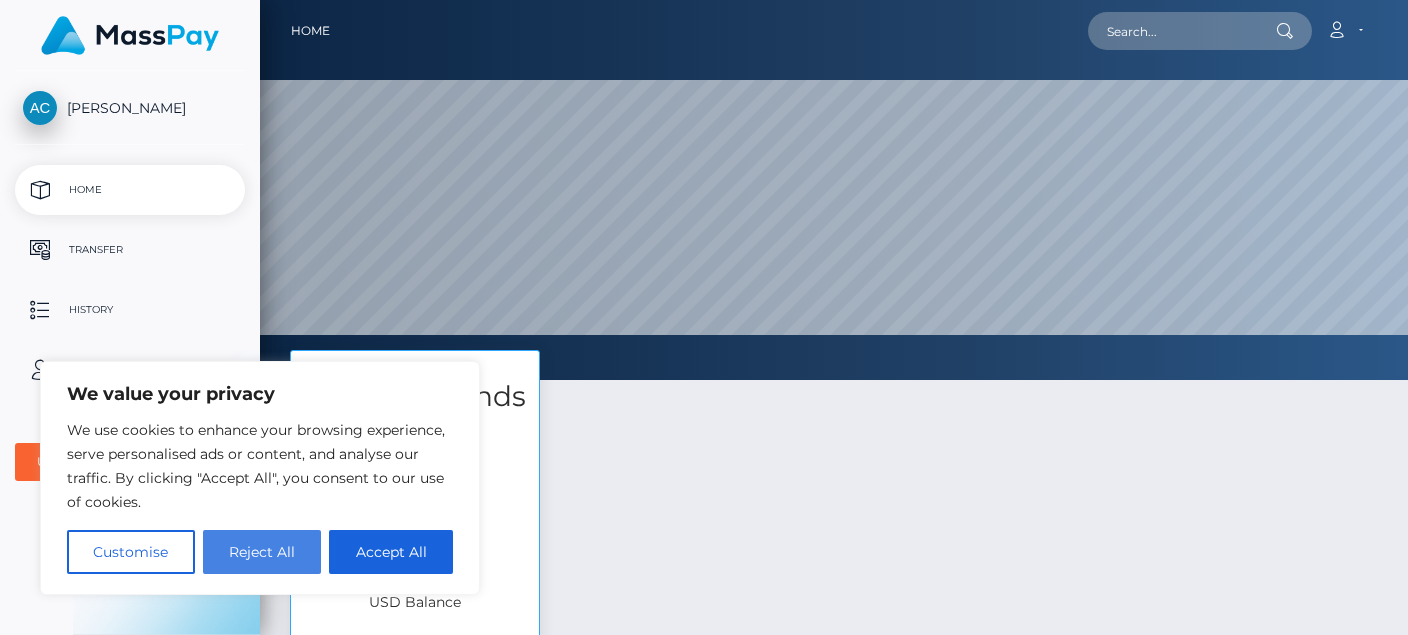 click on "Reject All" at bounding box center (262, 552) 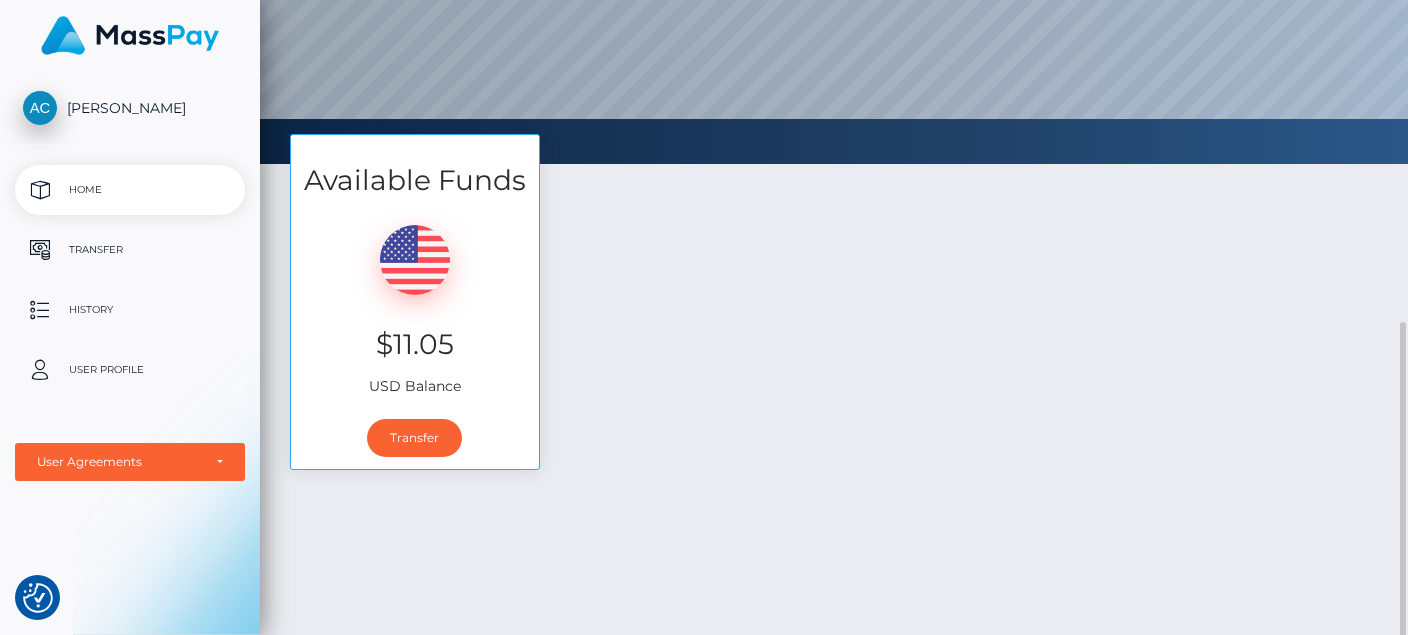 scroll, scrollTop: 323, scrollLeft: 0, axis: vertical 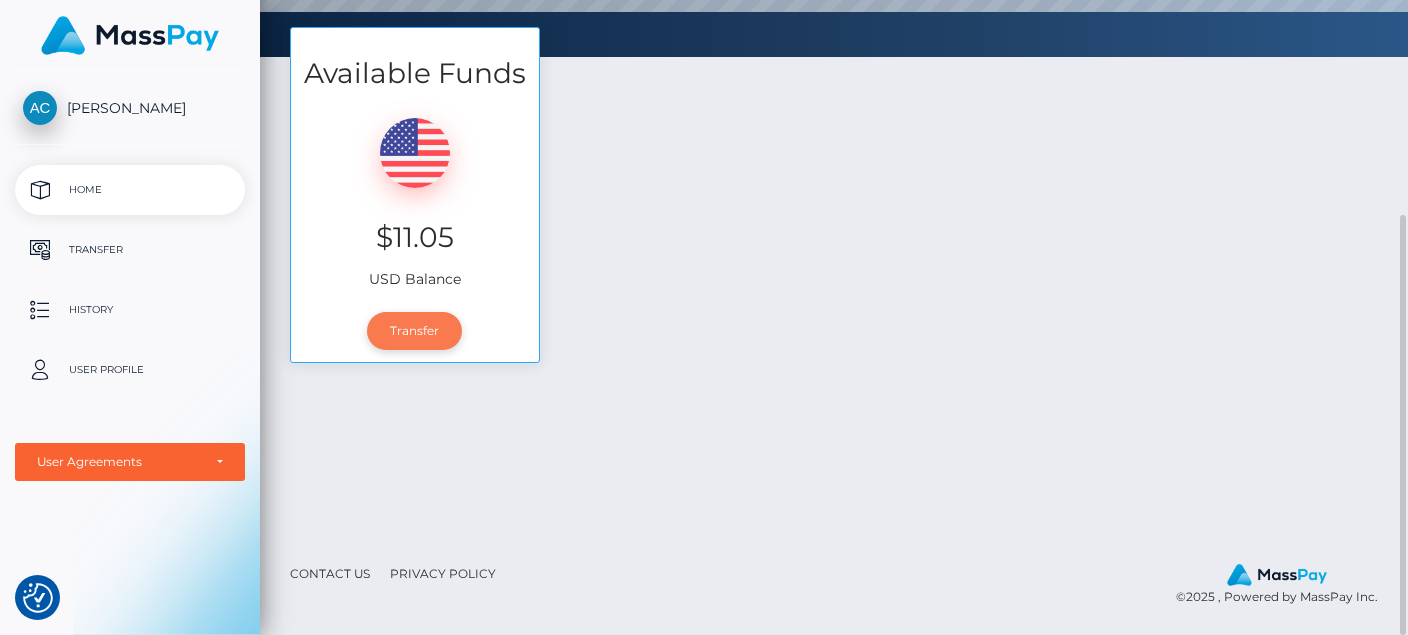 click on "Transfer" at bounding box center (414, 331) 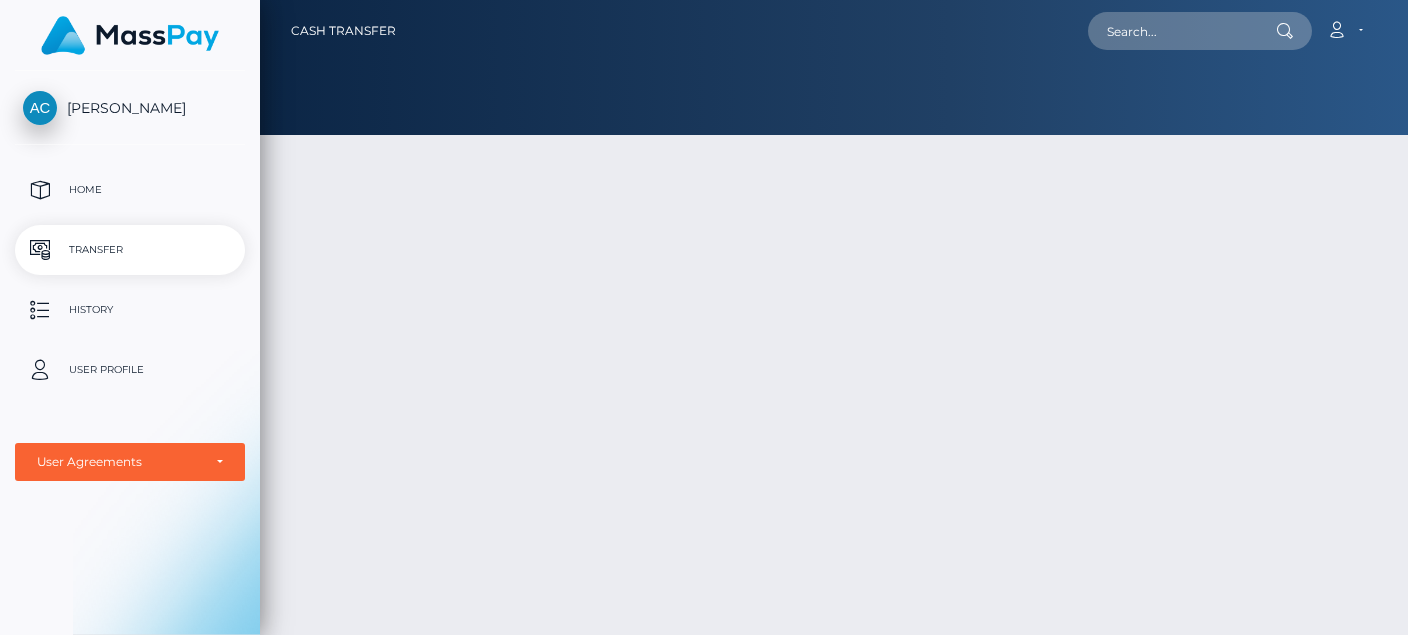 scroll, scrollTop: 0, scrollLeft: 0, axis: both 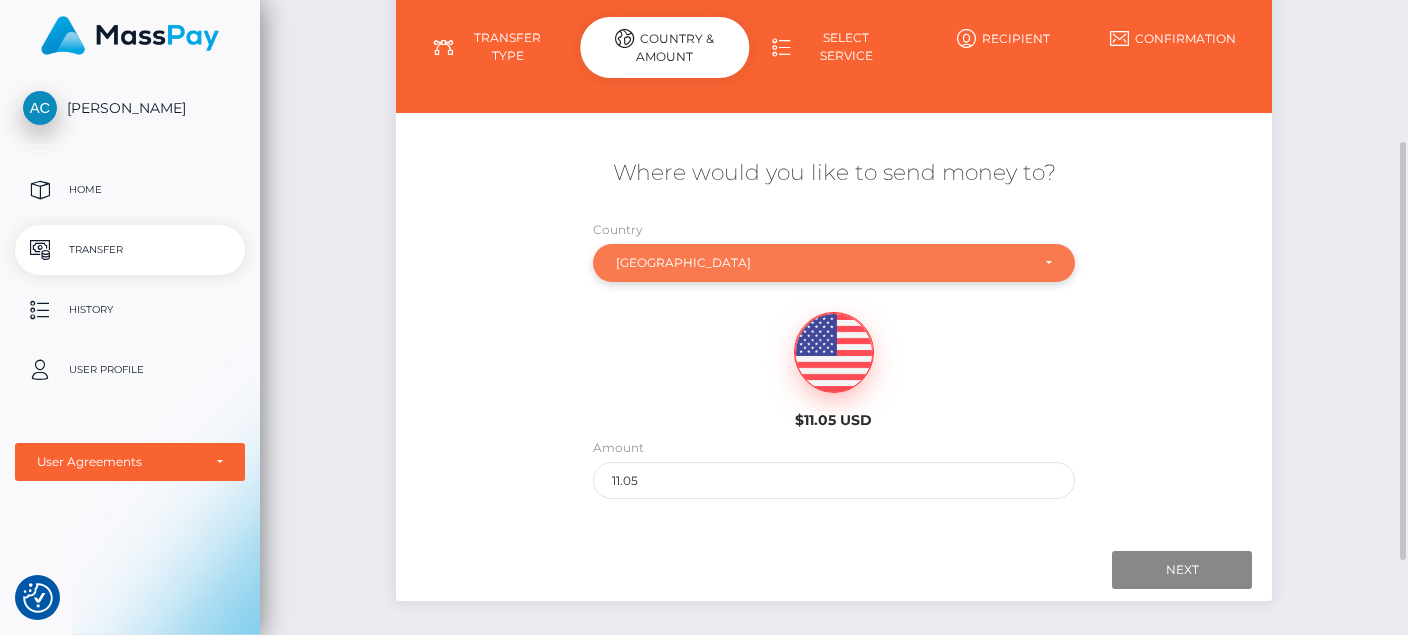 click on "[GEOGRAPHIC_DATA]" at bounding box center (833, 263) 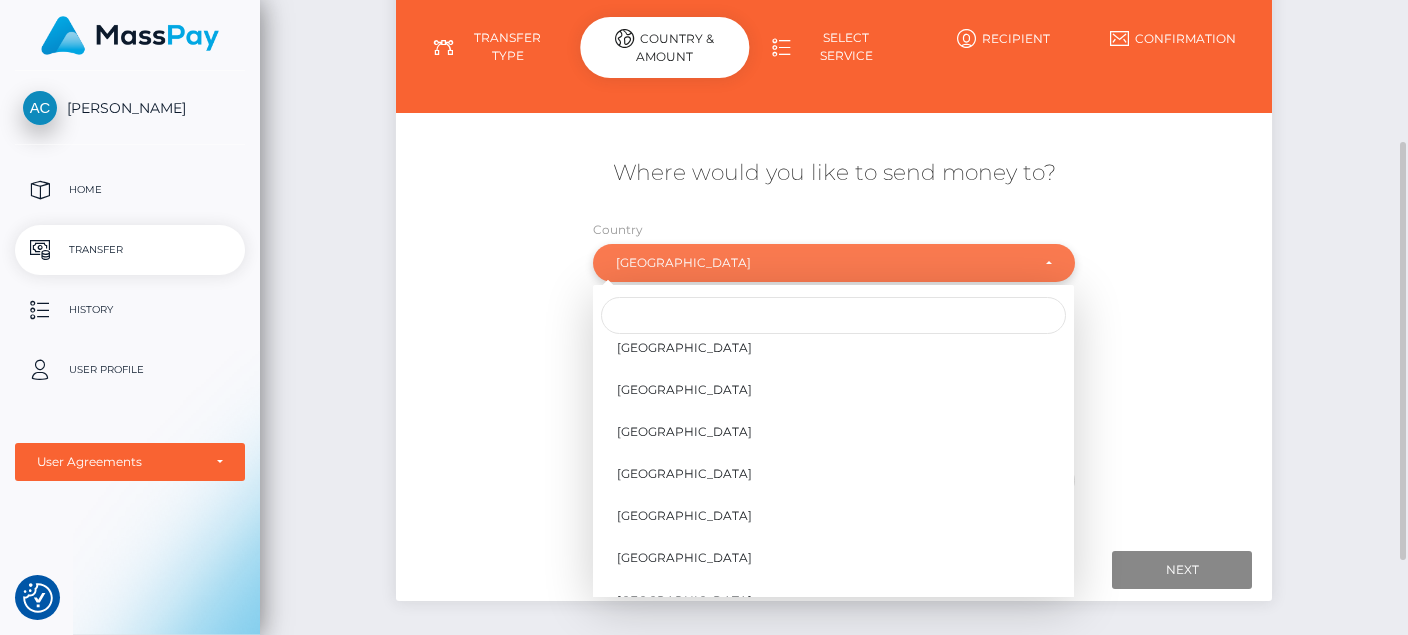 click on "United States" at bounding box center (833, 263) 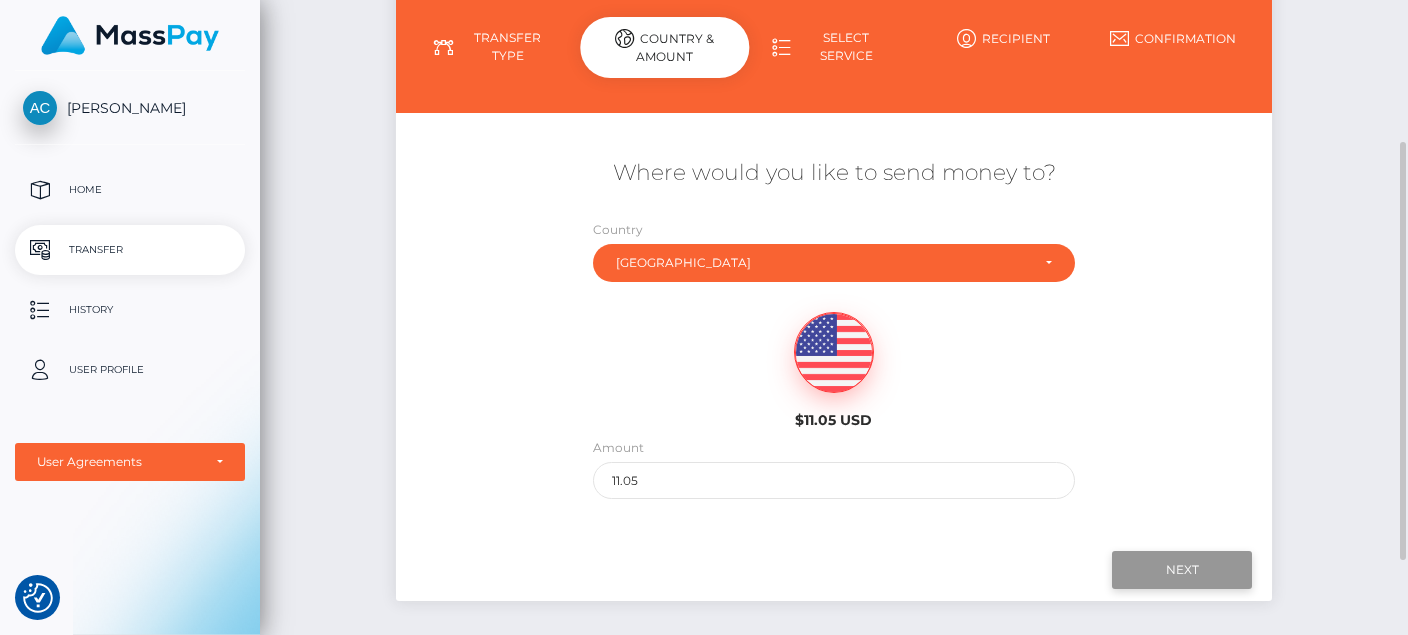 click on "Next" at bounding box center (1182, 570) 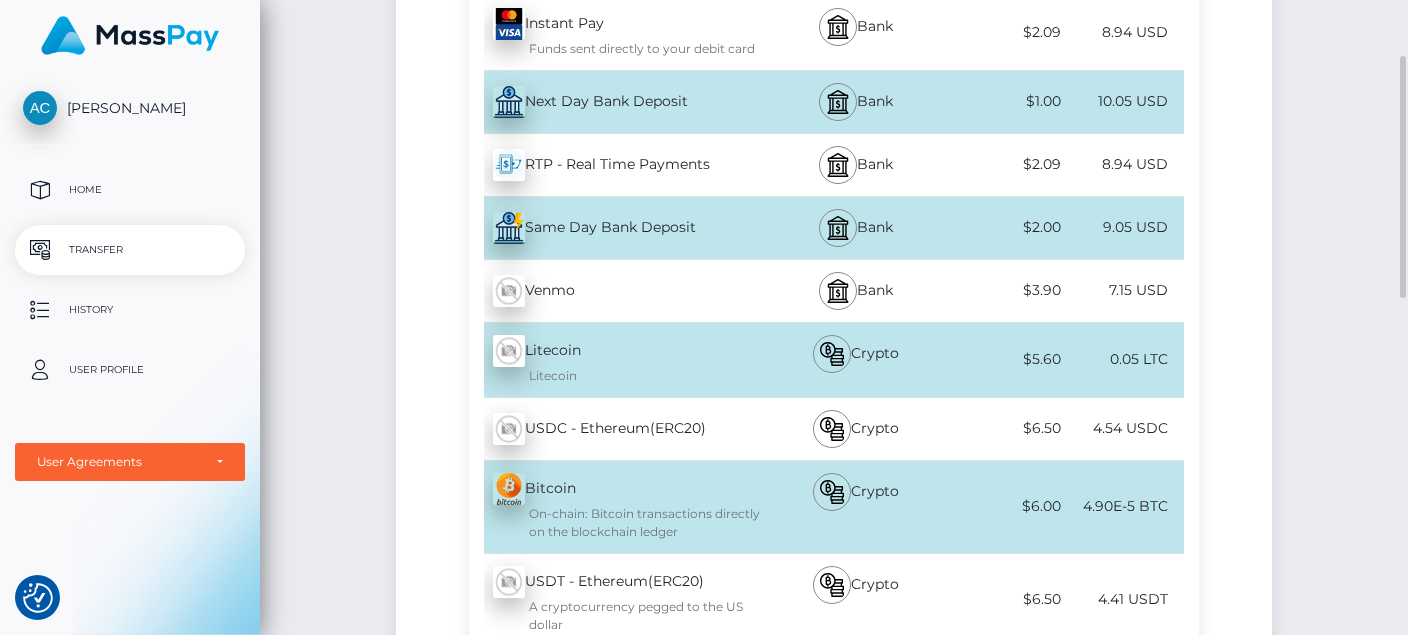 scroll, scrollTop: 432, scrollLeft: 0, axis: vertical 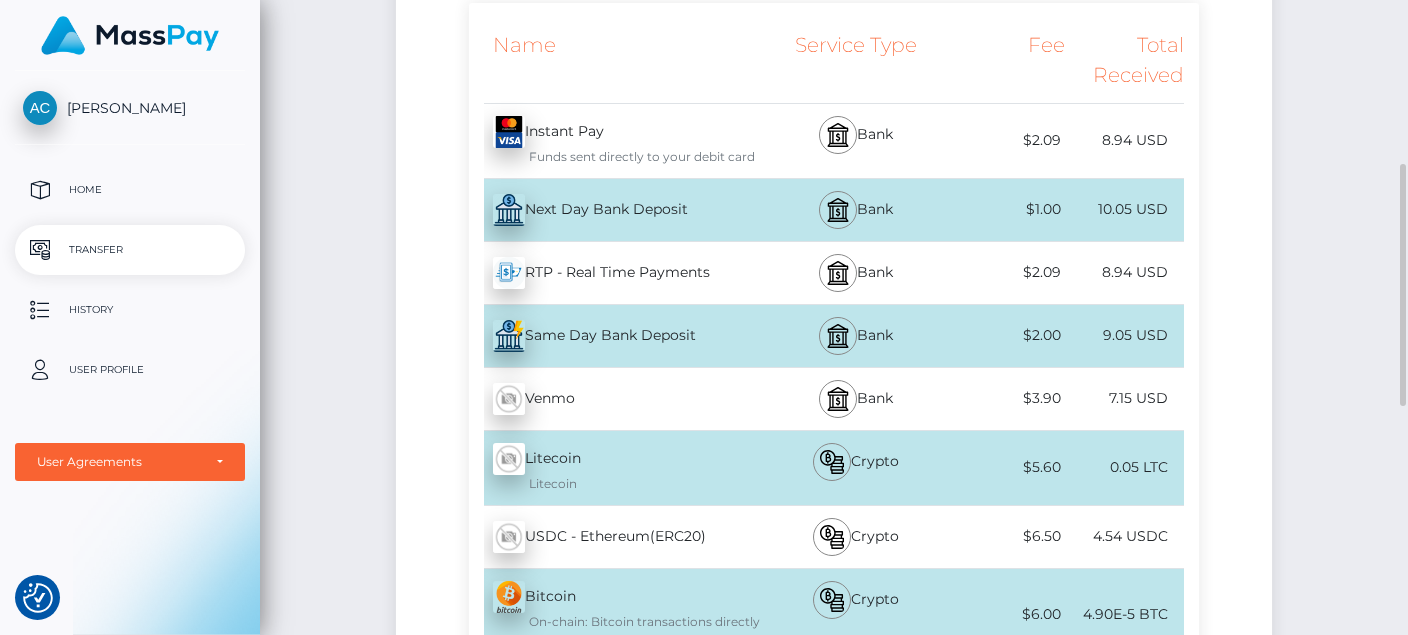 click on "Next Day Bank Deposit  - USD" at bounding box center (618, 210) 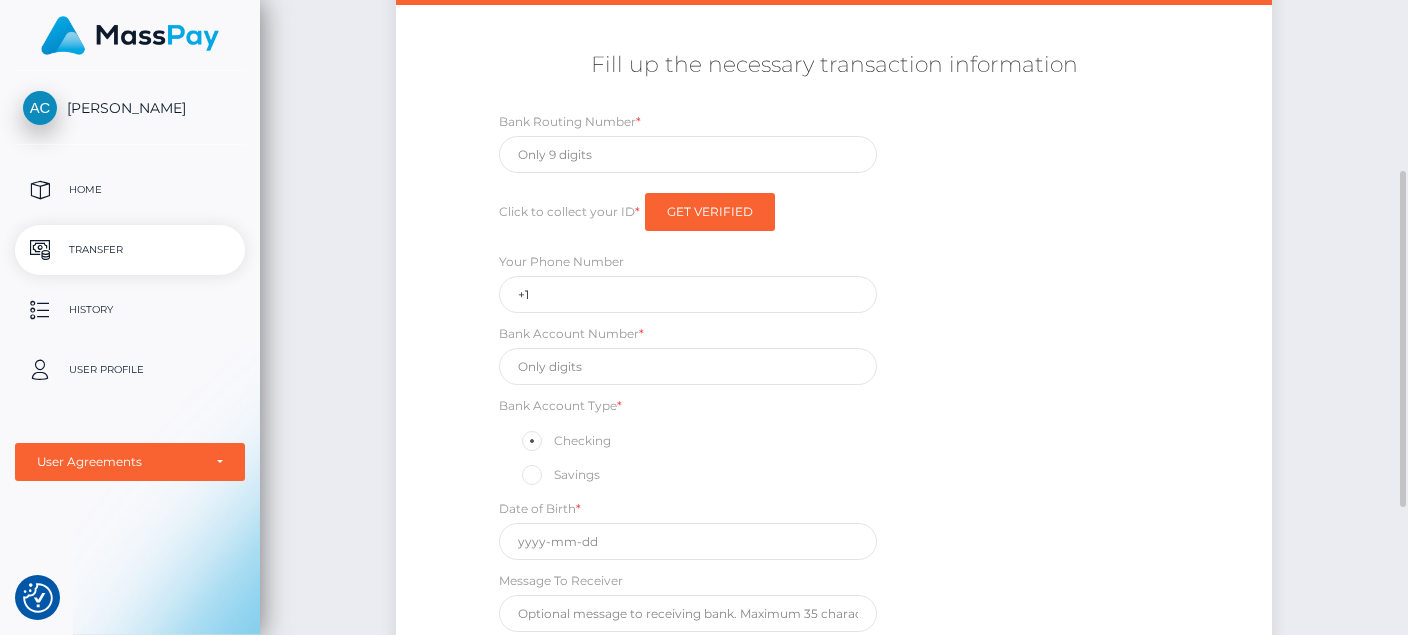 scroll, scrollTop: 216, scrollLeft: 0, axis: vertical 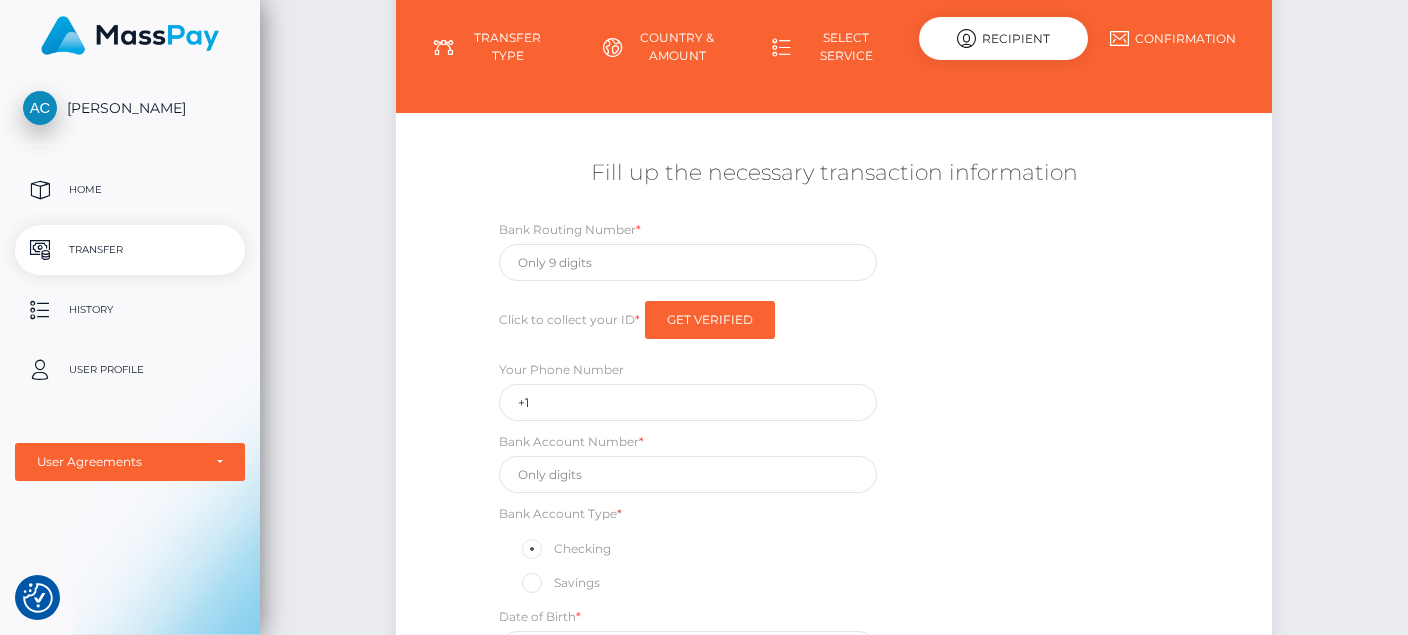 click on "Home" at bounding box center (130, 190) 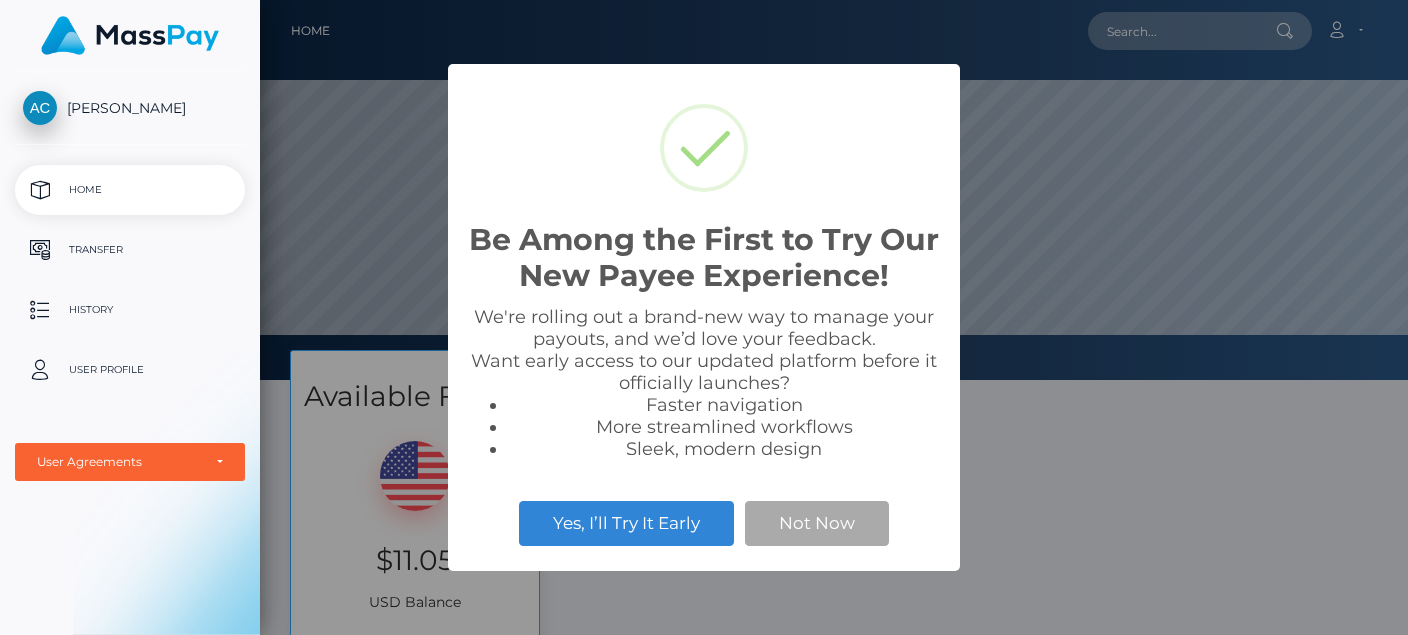scroll, scrollTop: 0, scrollLeft: 0, axis: both 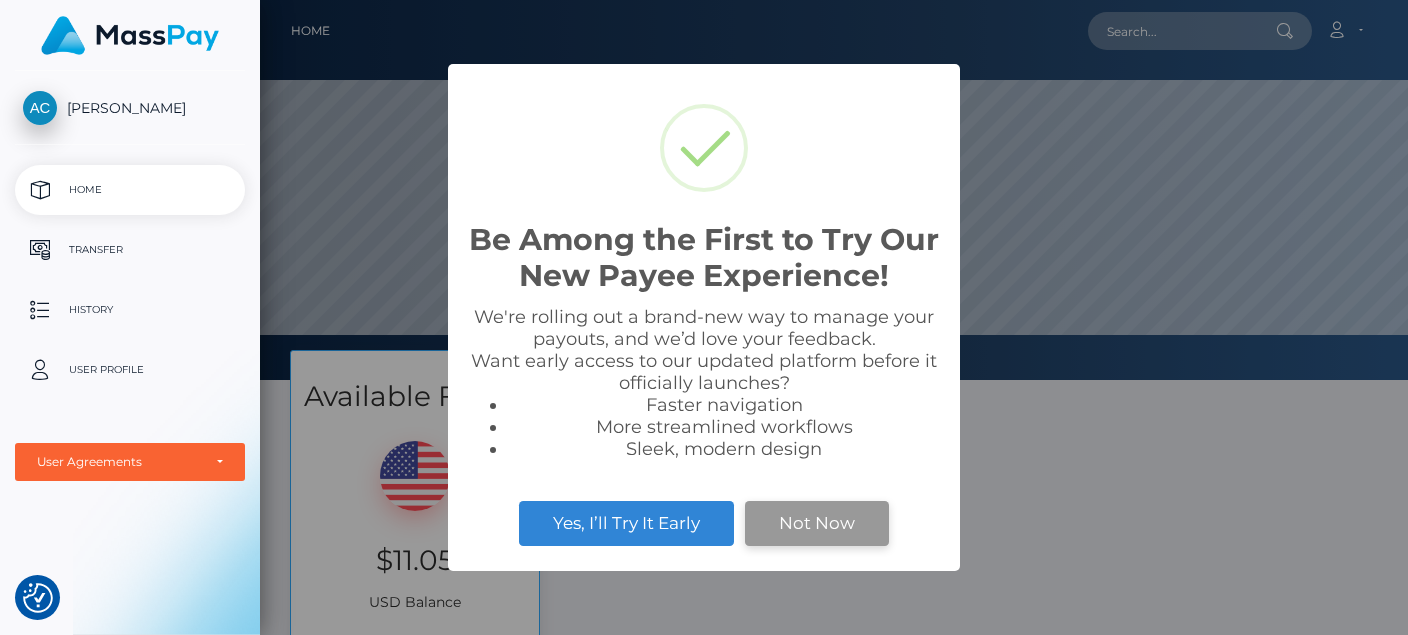 click on "Not Now" at bounding box center [817, 523] 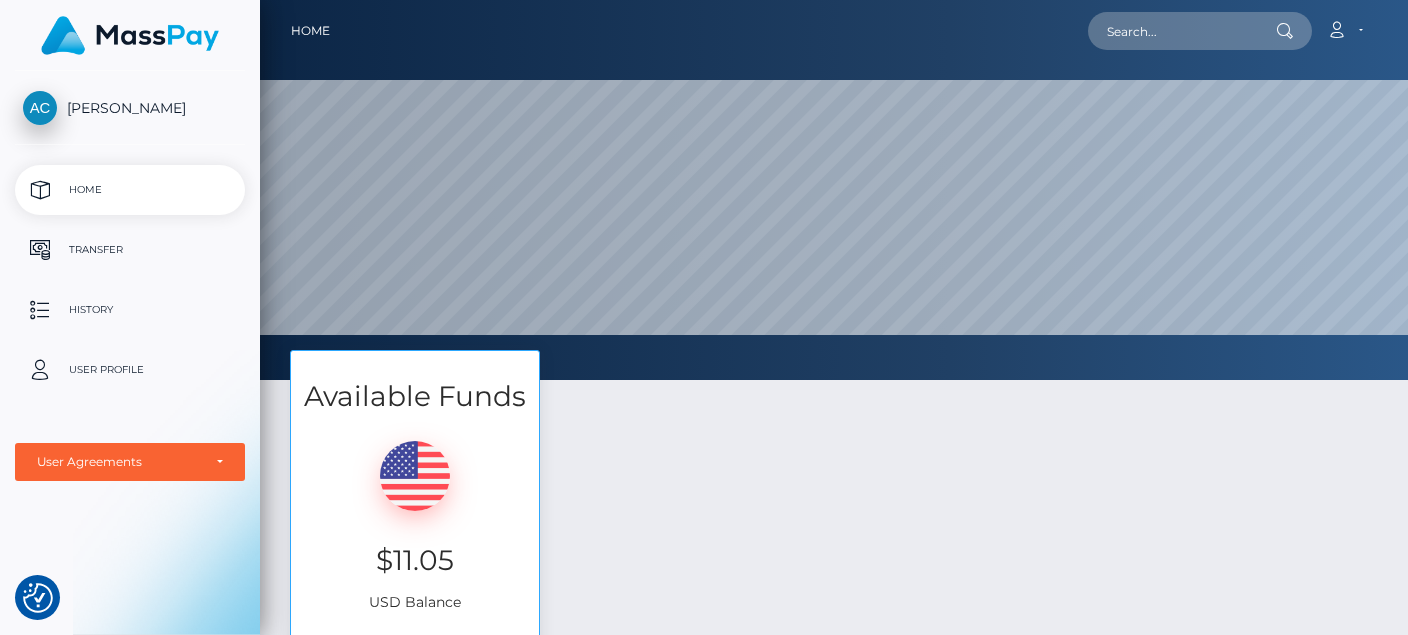 click on "[PERSON_NAME]" at bounding box center (130, 108) 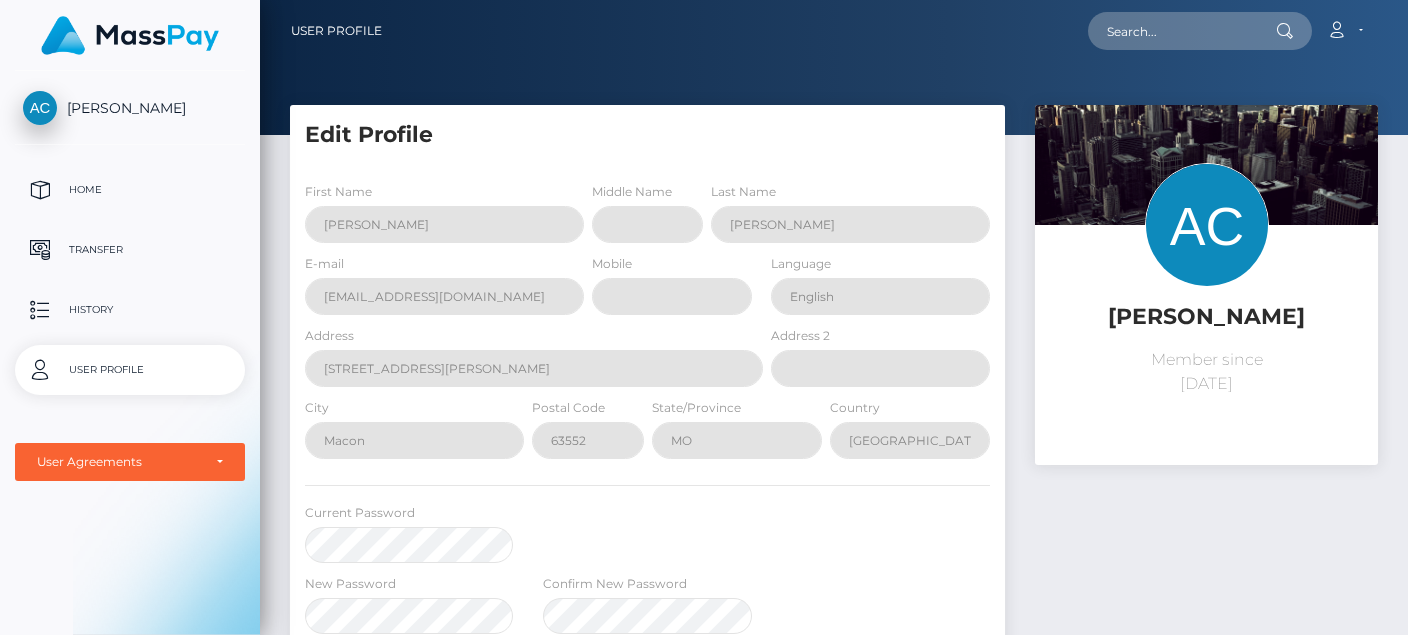 scroll, scrollTop: 0, scrollLeft: 0, axis: both 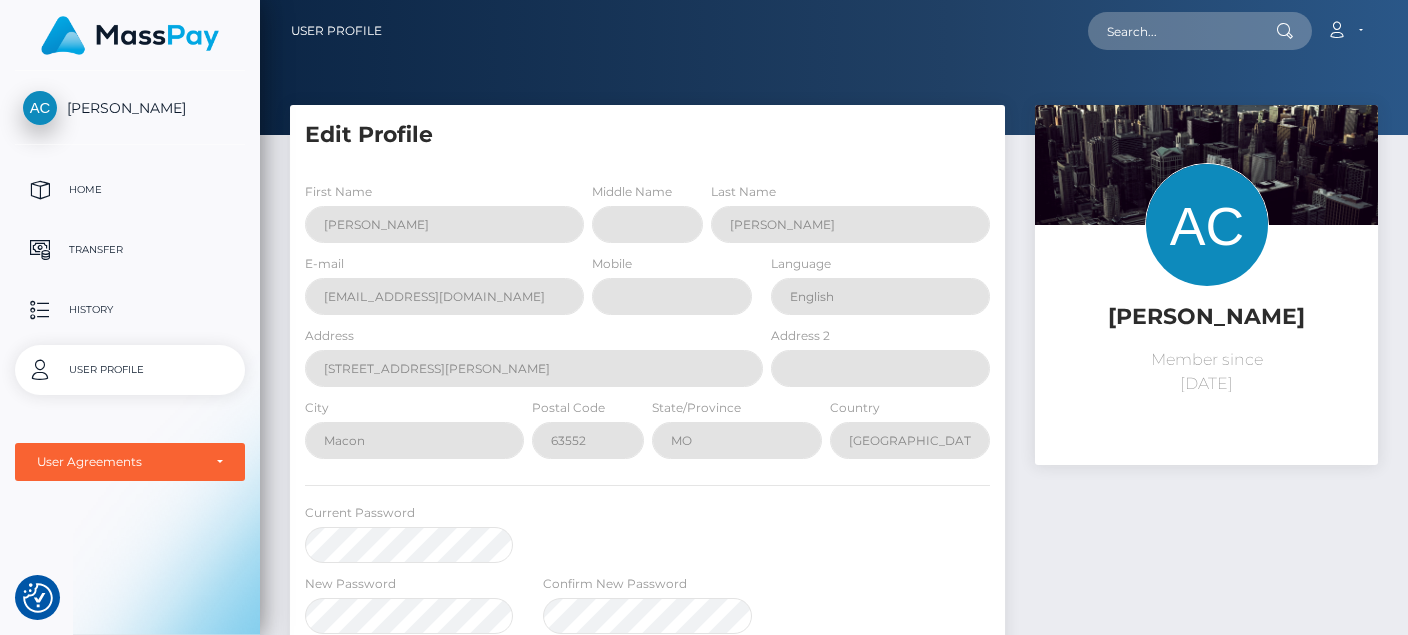 click on "Alan  Capps
Member since  July 12, 2025" at bounding box center [1206, 517] 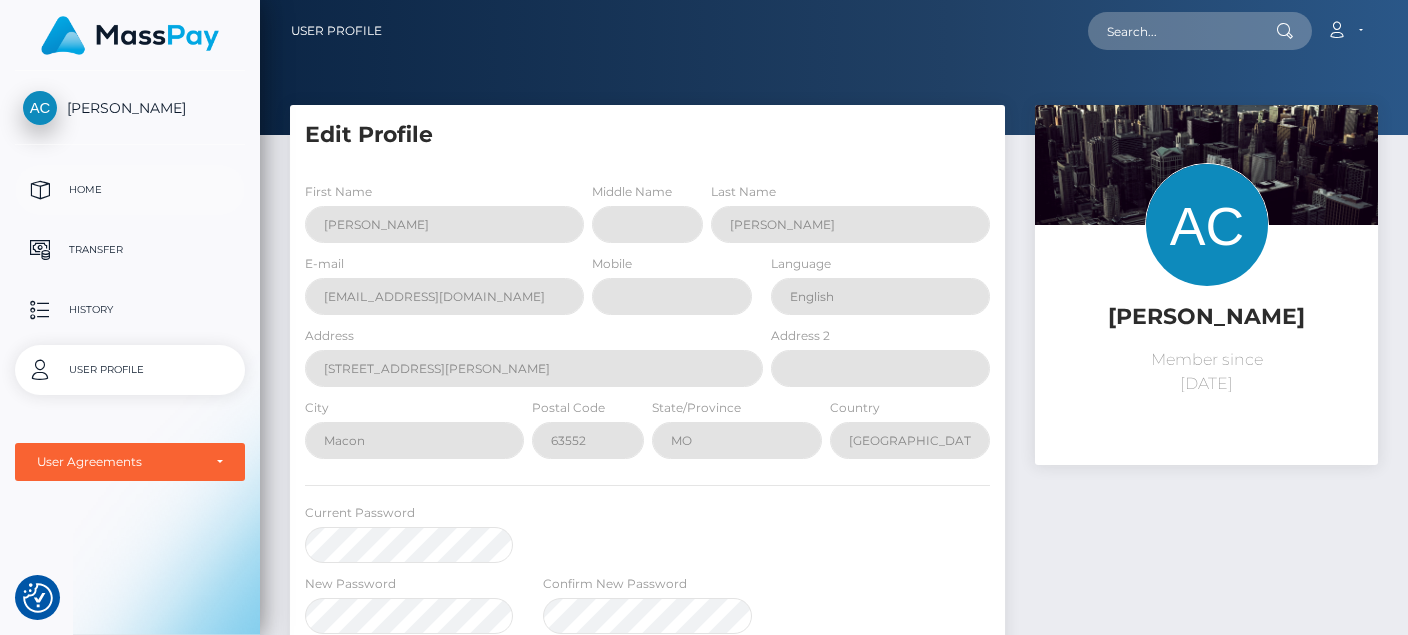 click on "Home" at bounding box center [130, 190] 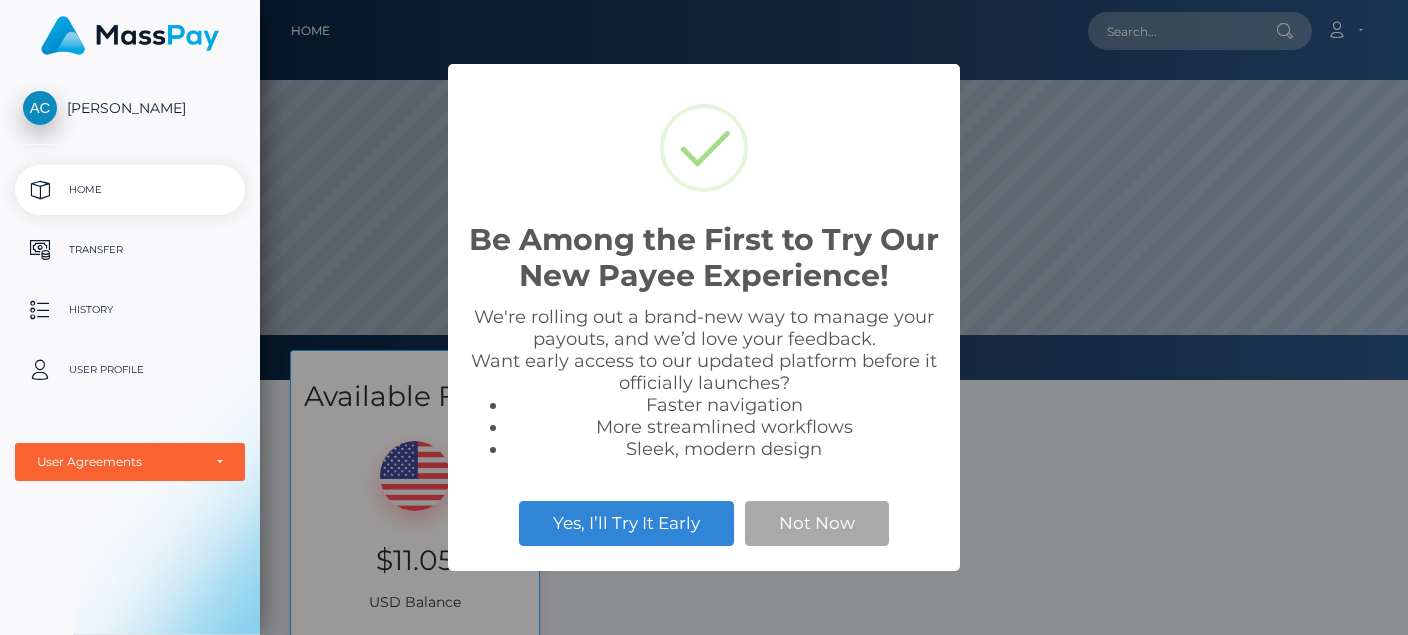 scroll, scrollTop: 0, scrollLeft: 0, axis: both 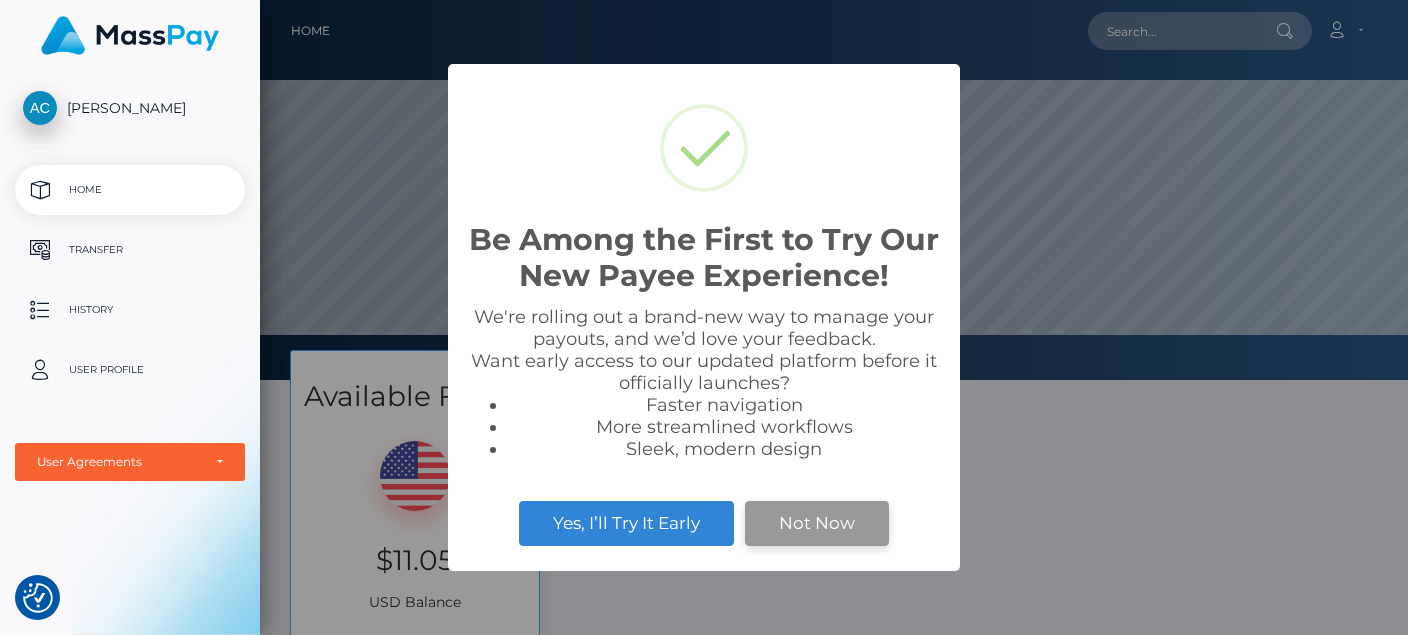 click on "Not Now" at bounding box center (817, 523) 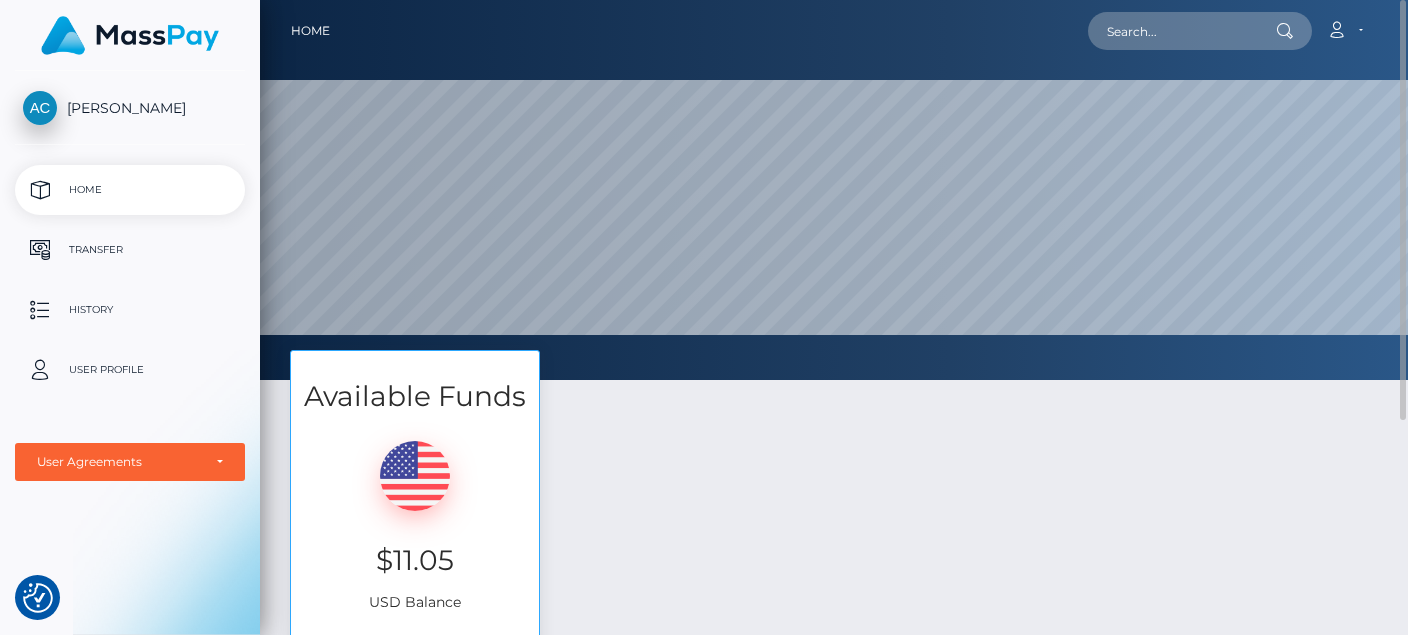 scroll, scrollTop: 323, scrollLeft: 0, axis: vertical 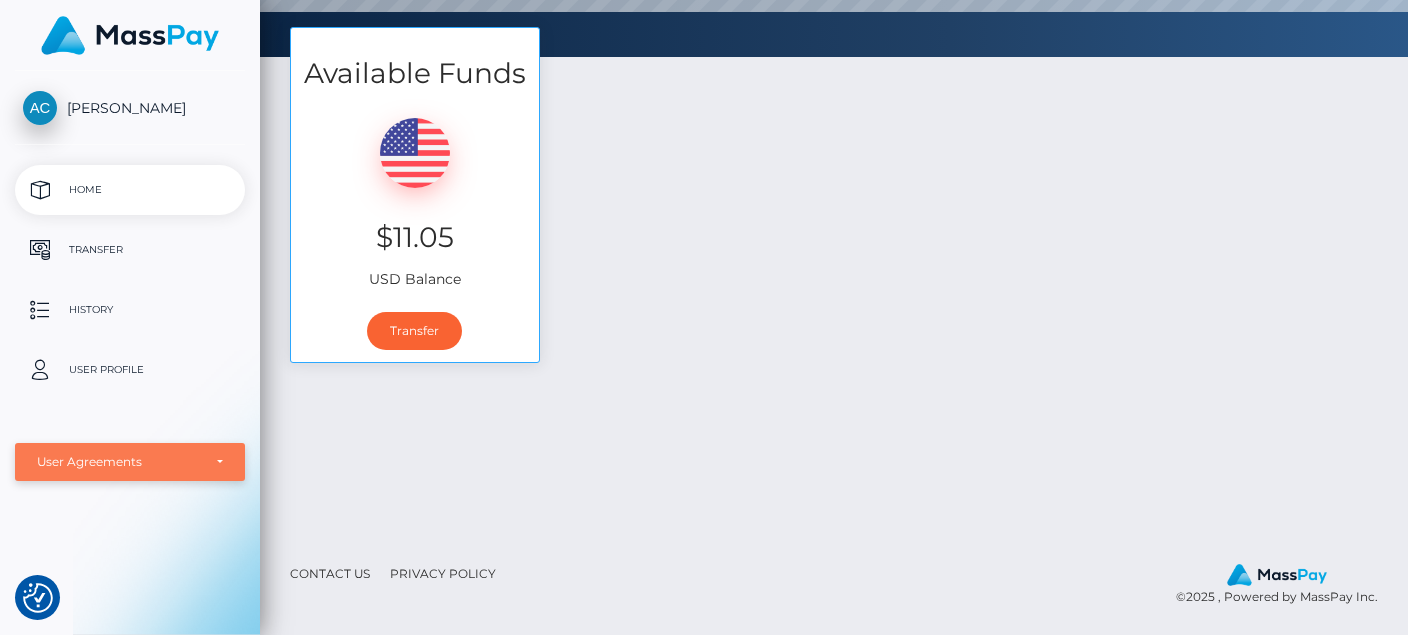 click on "User Agreements" at bounding box center [130, 462] 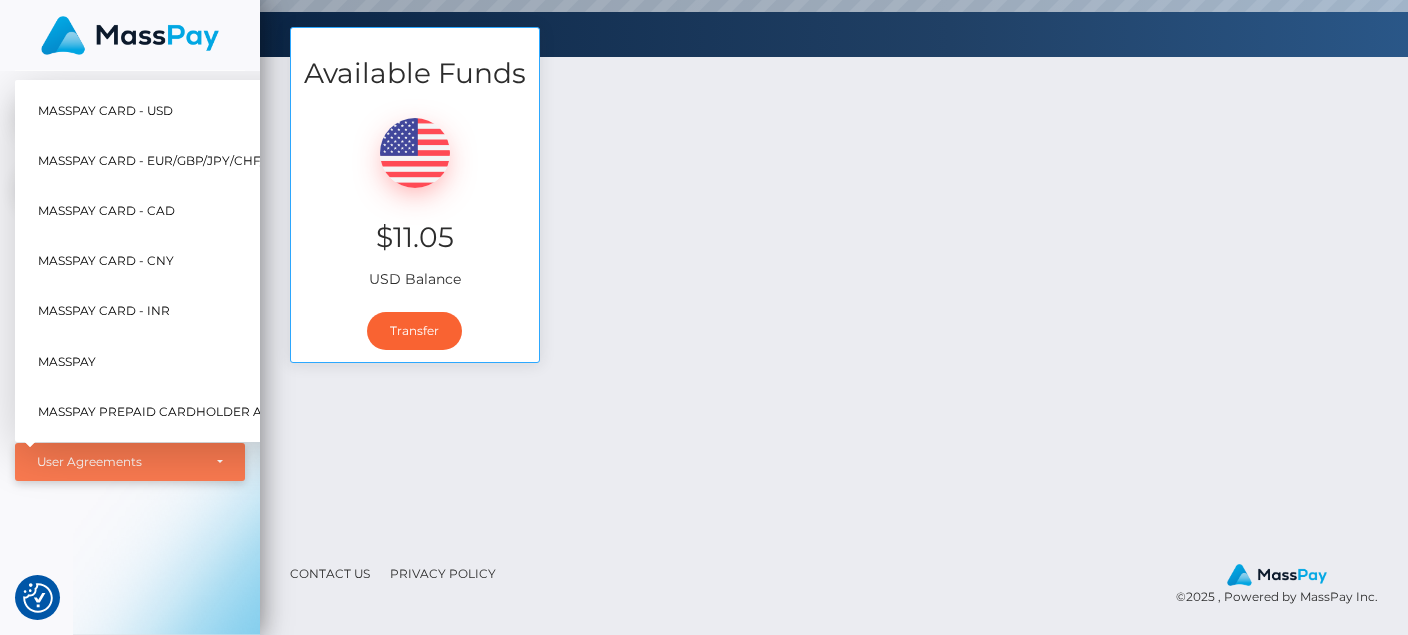 click on "User Agreements" at bounding box center [130, 462] 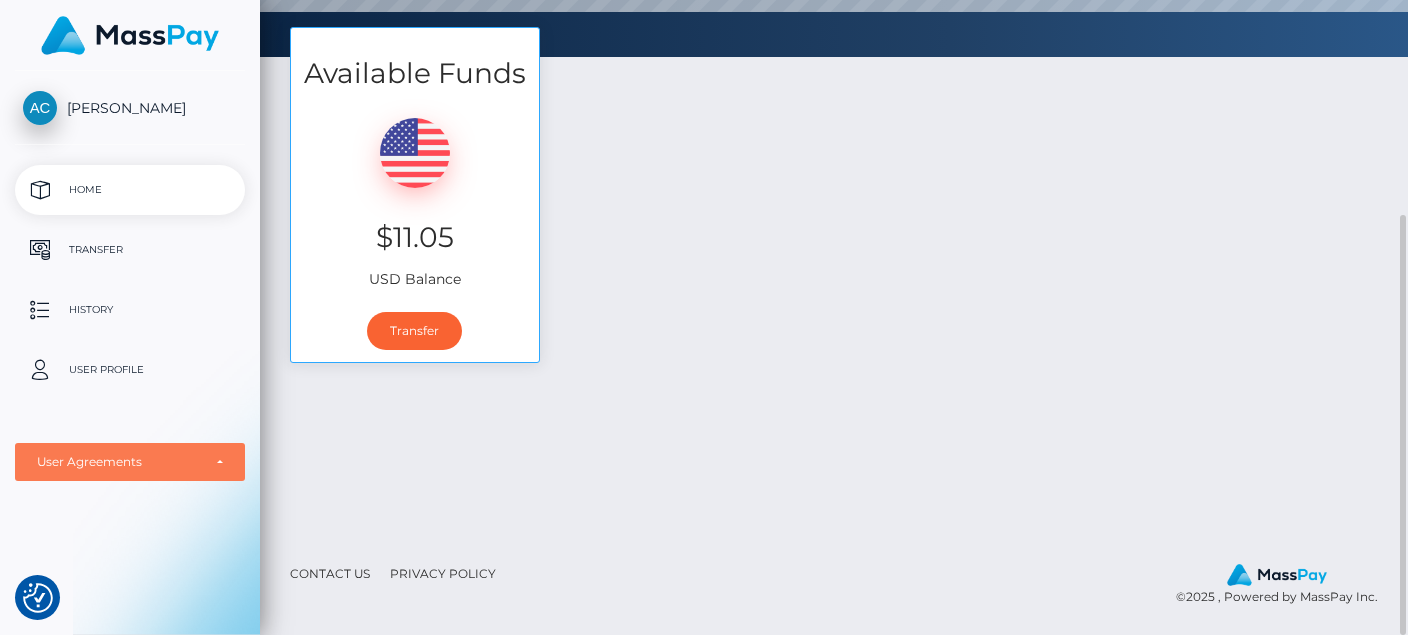 scroll, scrollTop: 0, scrollLeft: 0, axis: both 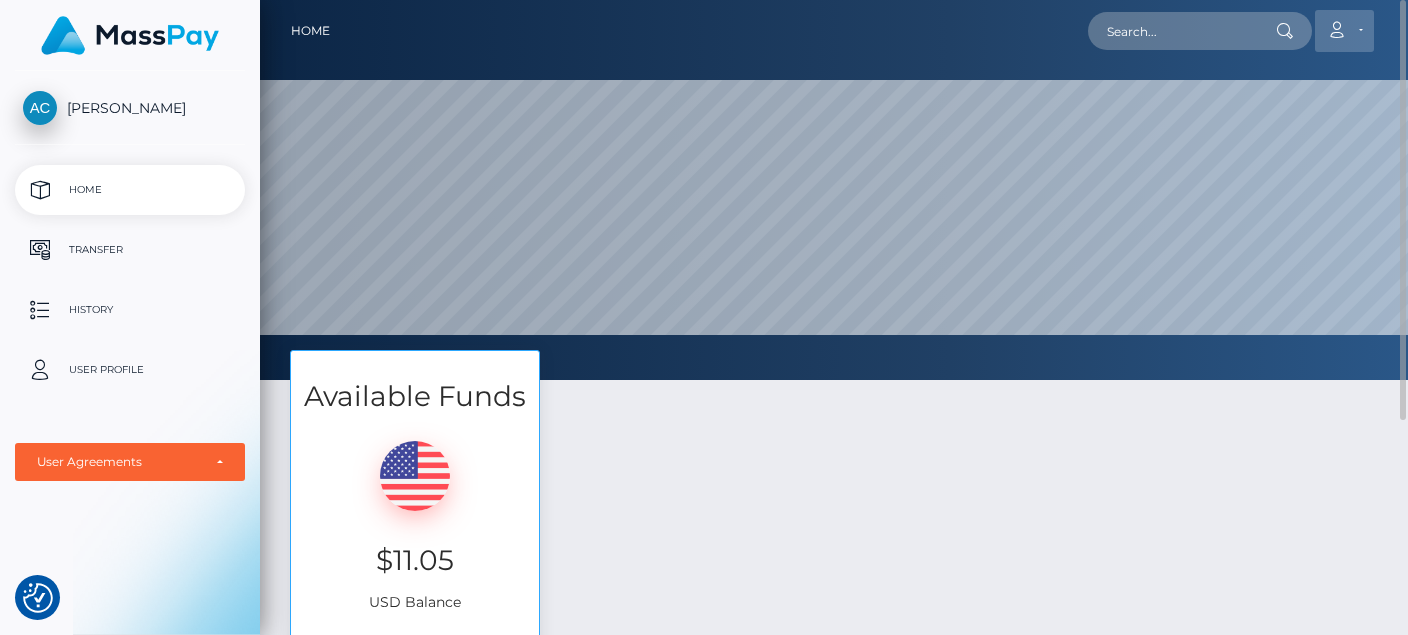 click on "Account" at bounding box center (1344, 31) 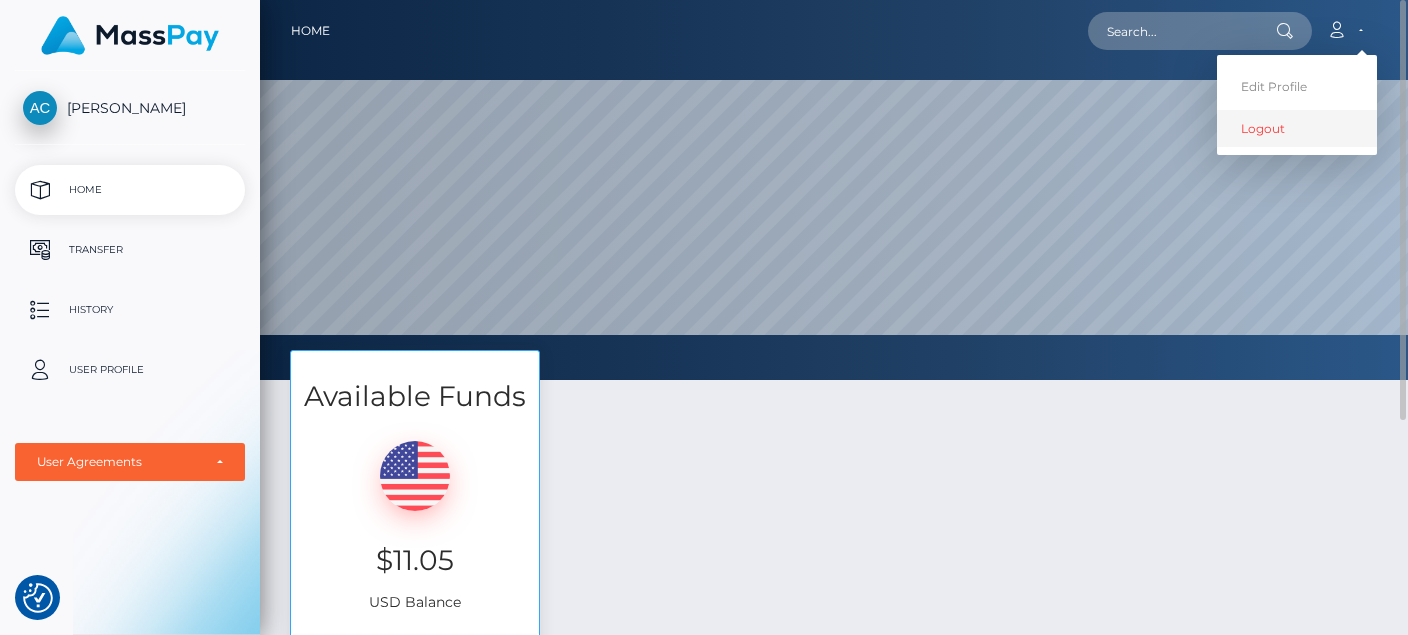 click on "Logout" at bounding box center [1297, 128] 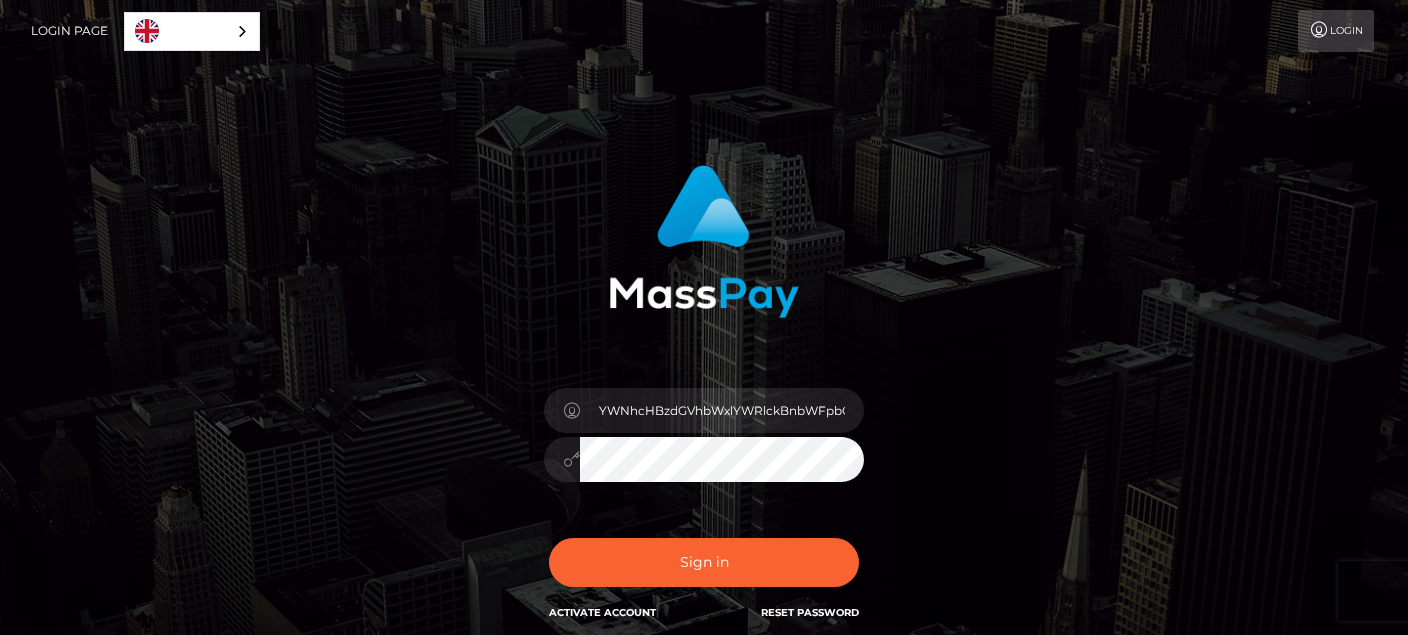 scroll, scrollTop: 0, scrollLeft: 0, axis: both 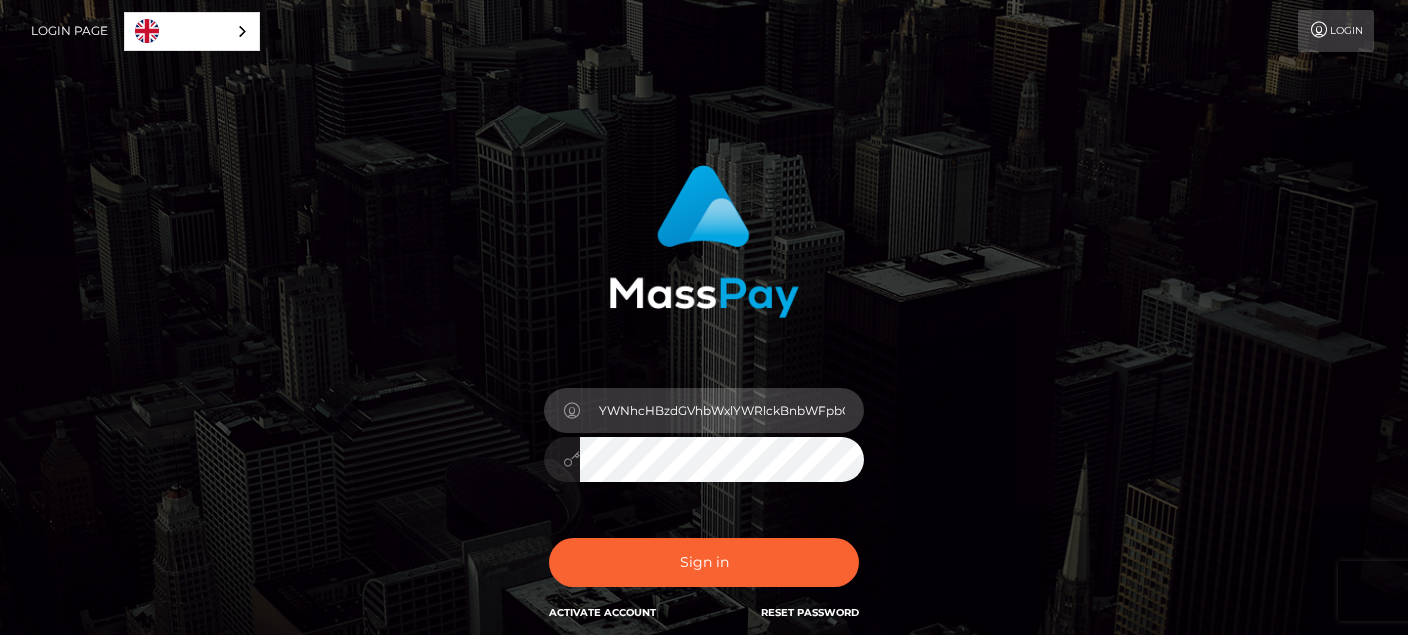 click on "YWNhcHBzdGVhbWxlYWRlckBnbWFpbC5jb20=" at bounding box center (722, 410) 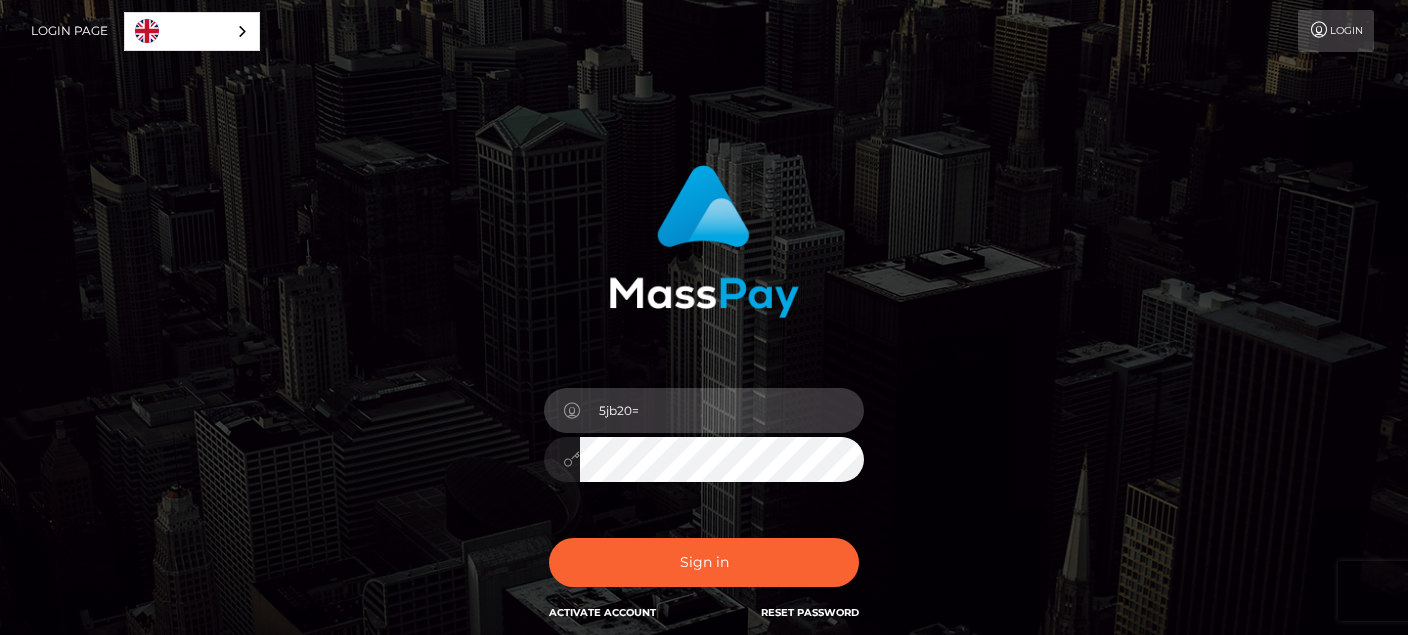 click on "5jb20=" at bounding box center [722, 410] 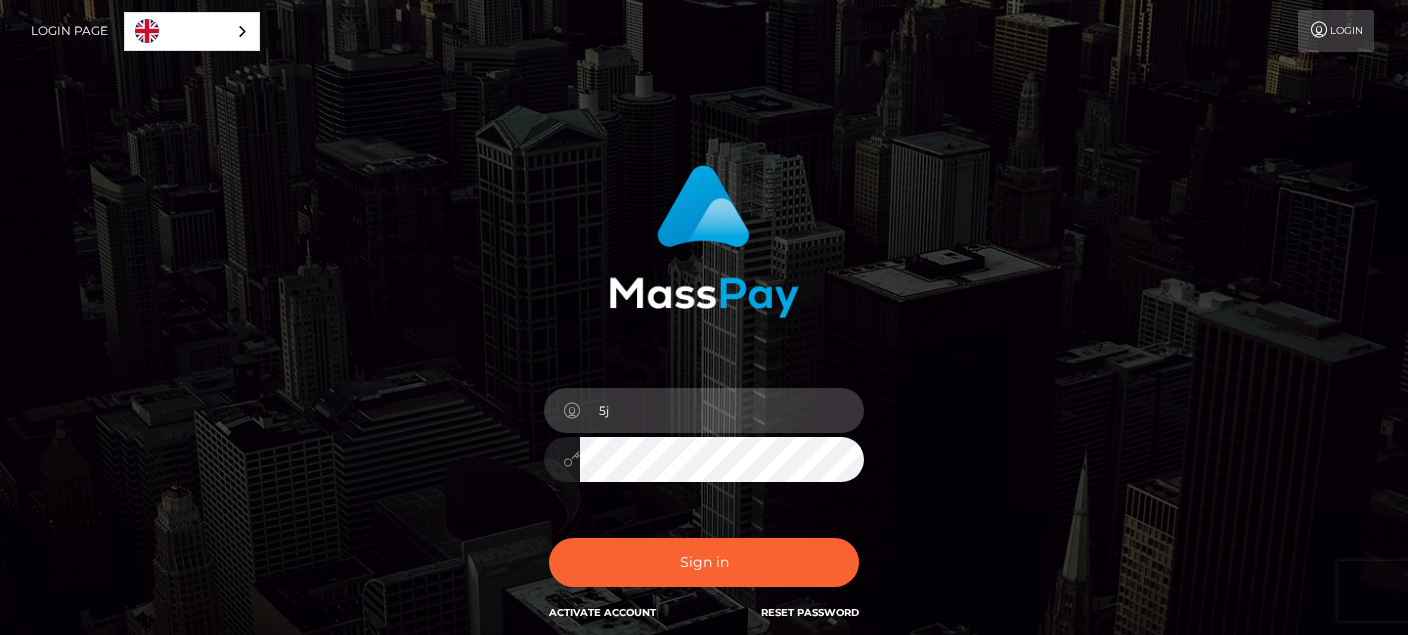 type on "5" 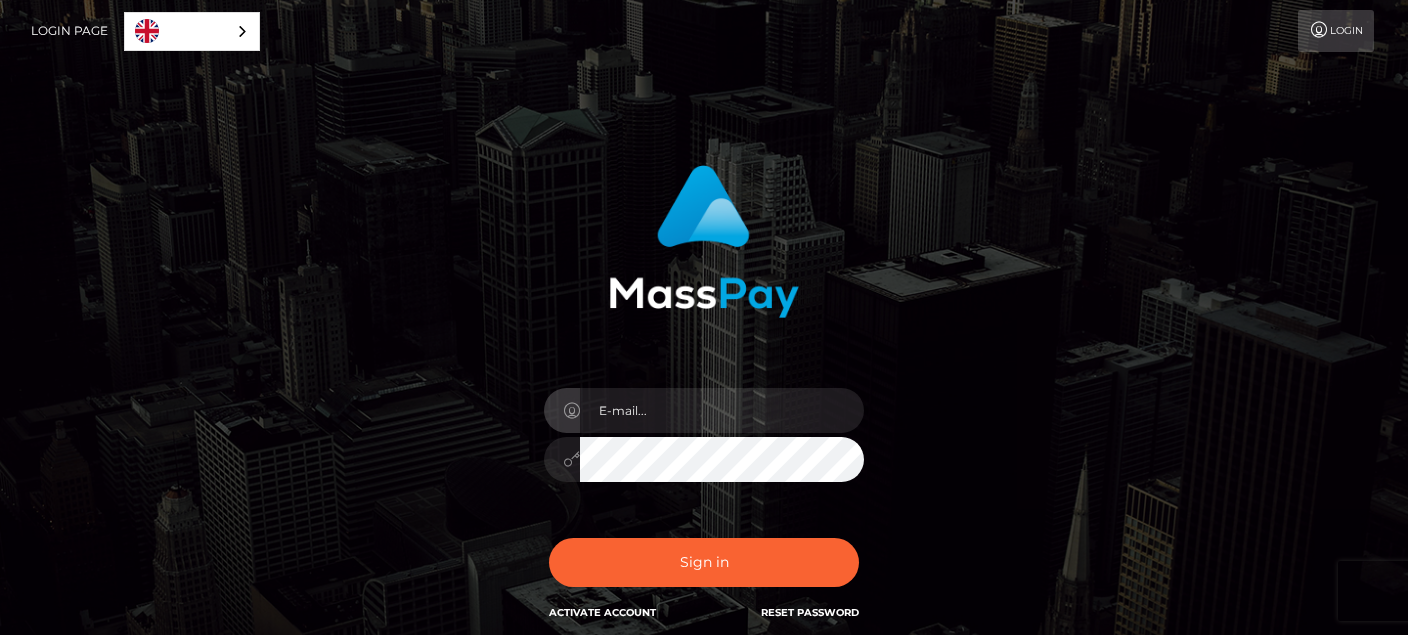 click on "In order to protect your account, we're utilizing the help of a captcha service. Your adblocker could be preventing the captcha from performing properly. Please disable the adblocker prior to logging in.
Reset Password" at bounding box center (704, 404) 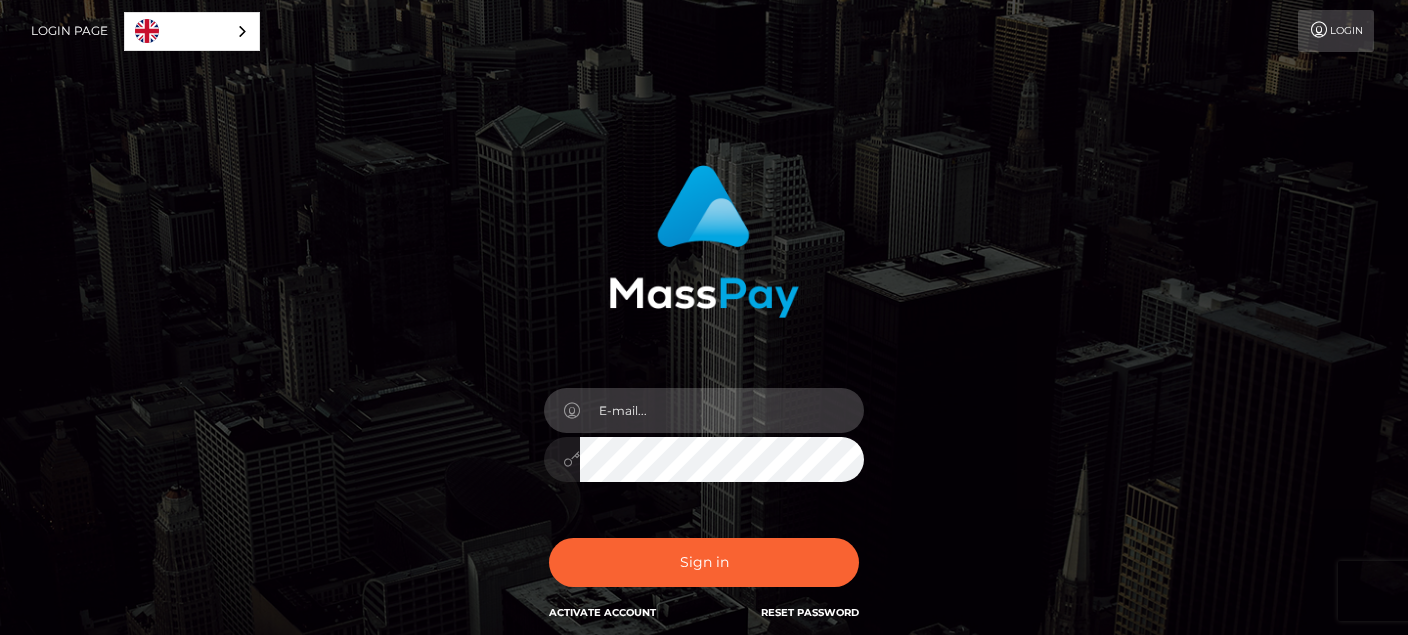 click at bounding box center (722, 410) 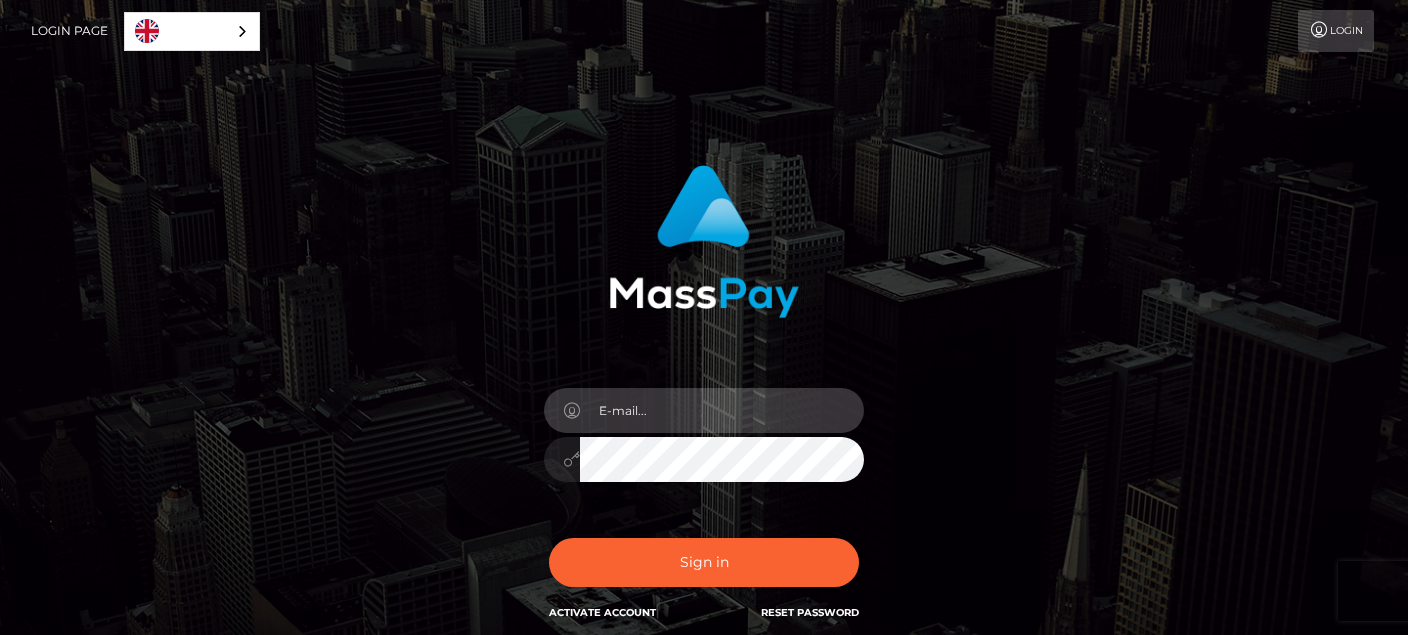 paste on "acappsteamleader@gmail.com" 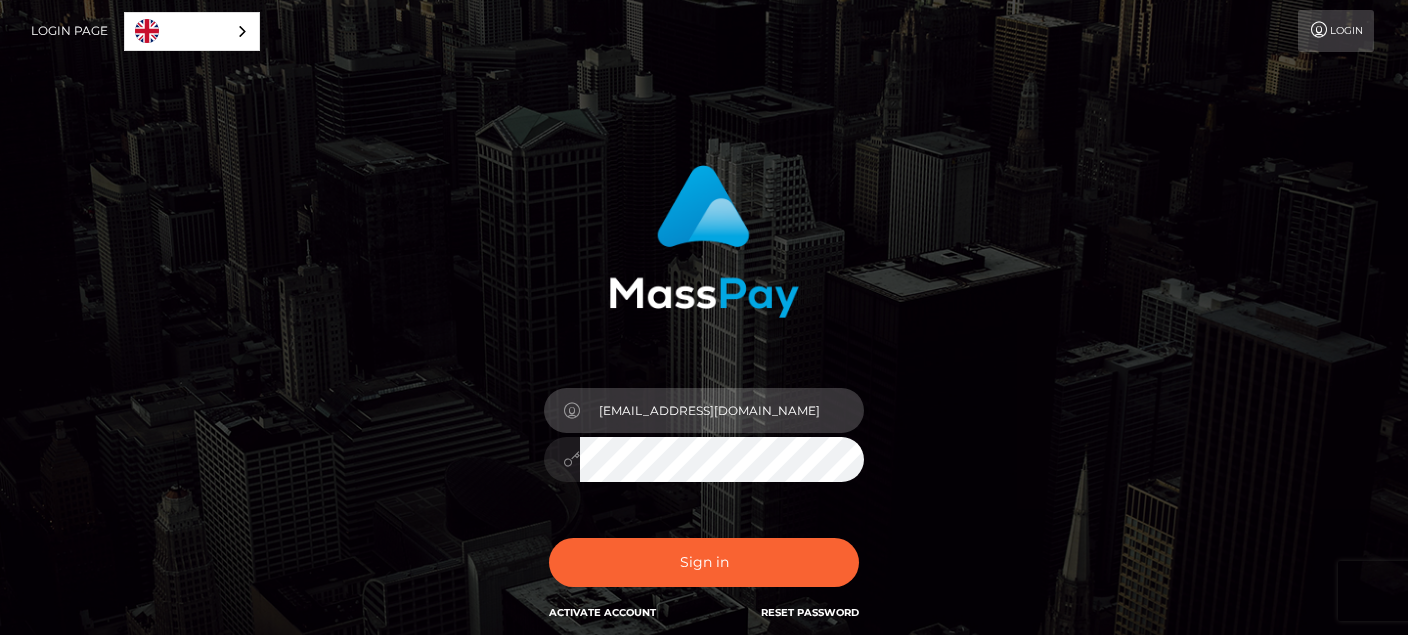 click on "acappsteamleader@gmail.com" at bounding box center [722, 410] 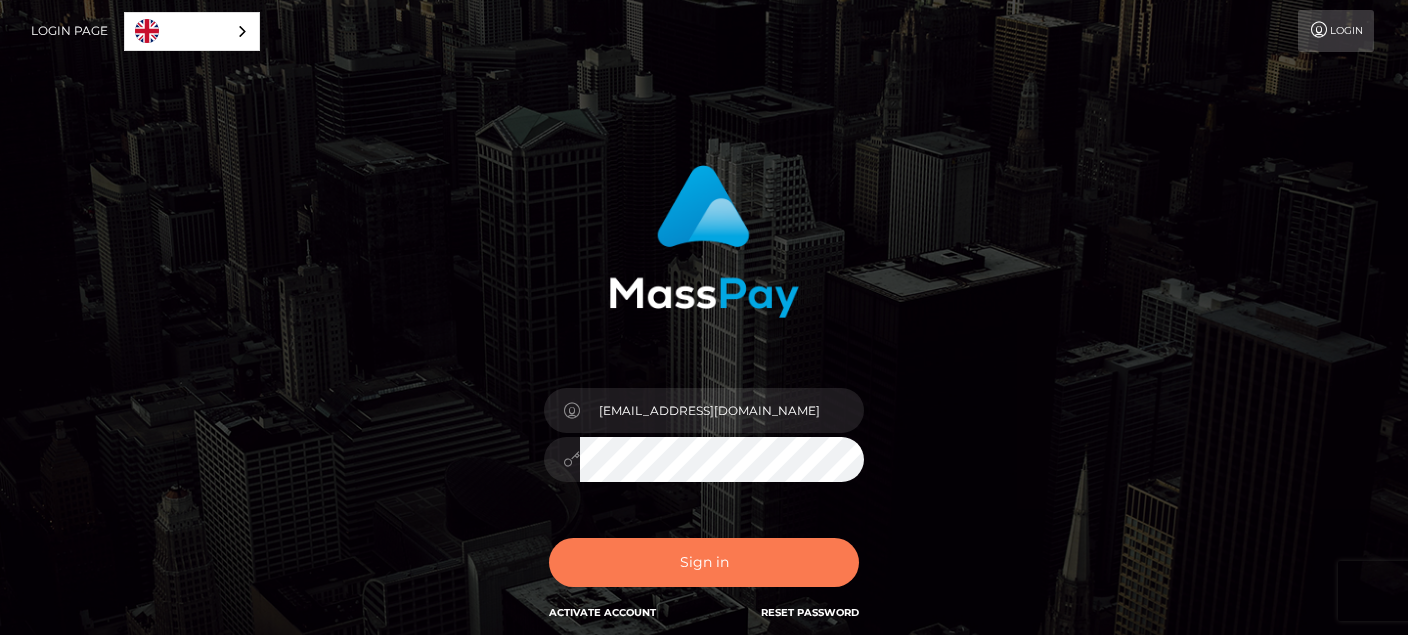 click on "Sign in" at bounding box center [704, 562] 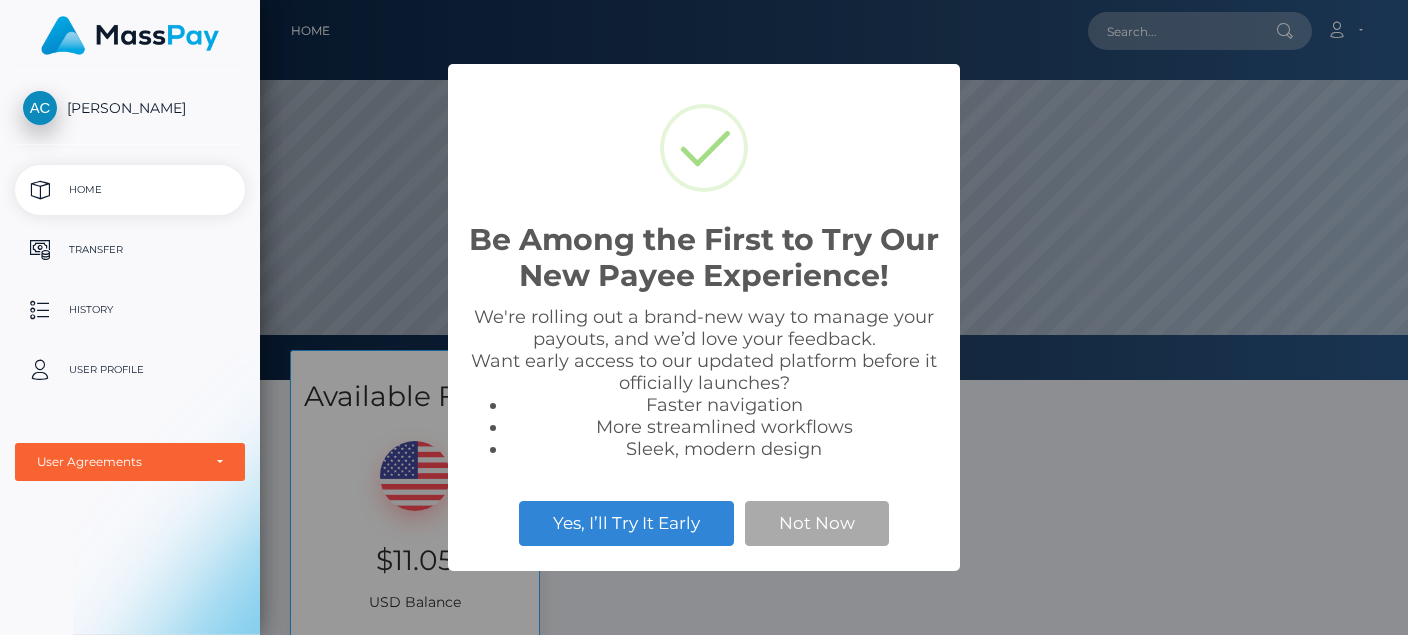 scroll, scrollTop: 0, scrollLeft: 0, axis: both 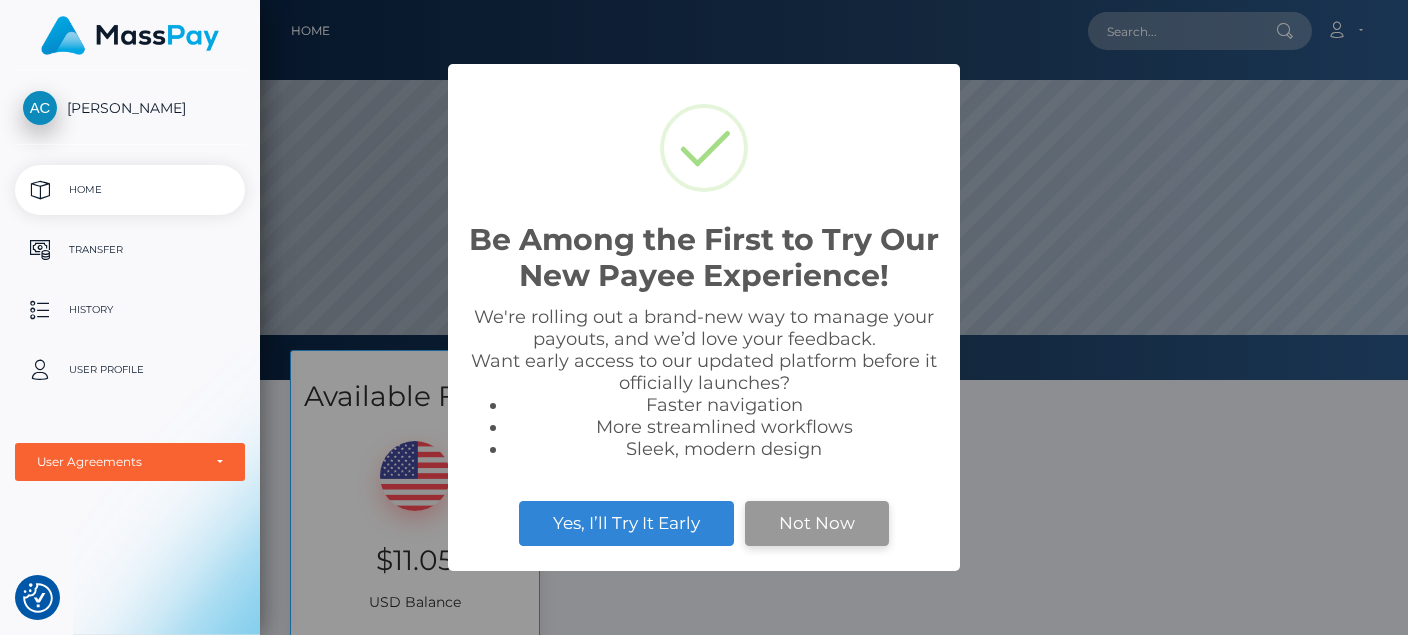 click on "Not Now" at bounding box center (817, 523) 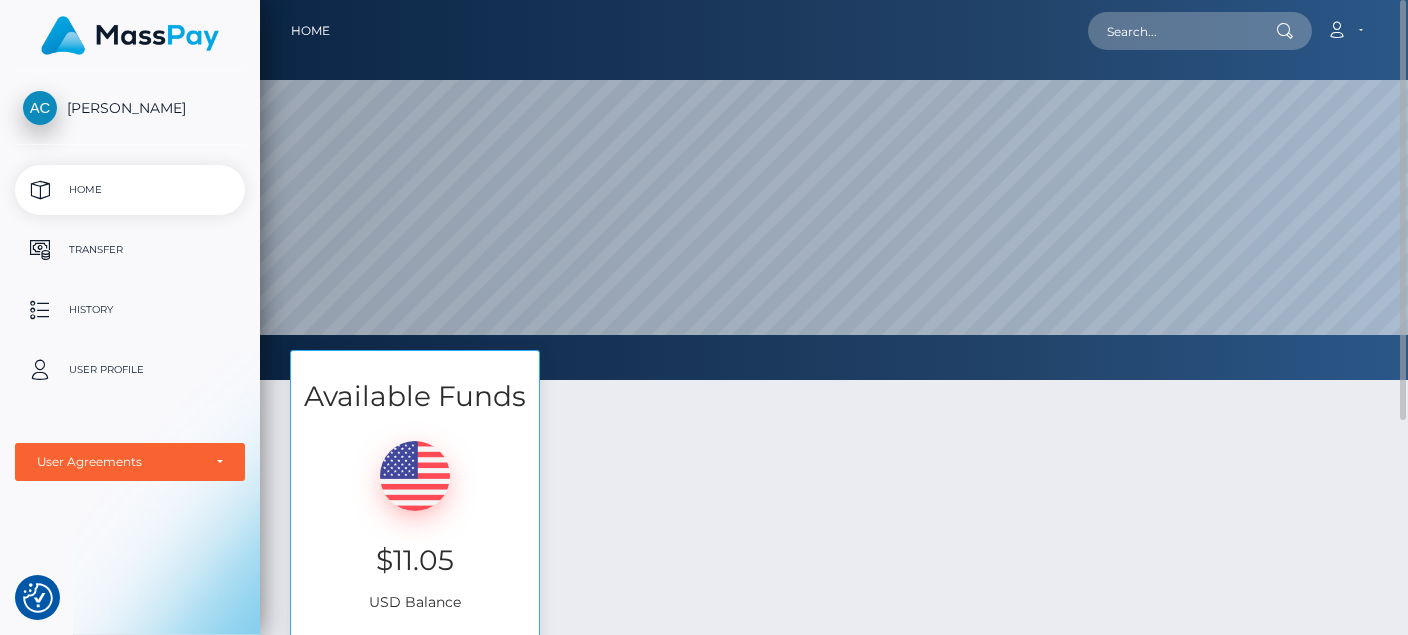 scroll, scrollTop: 108, scrollLeft: 0, axis: vertical 